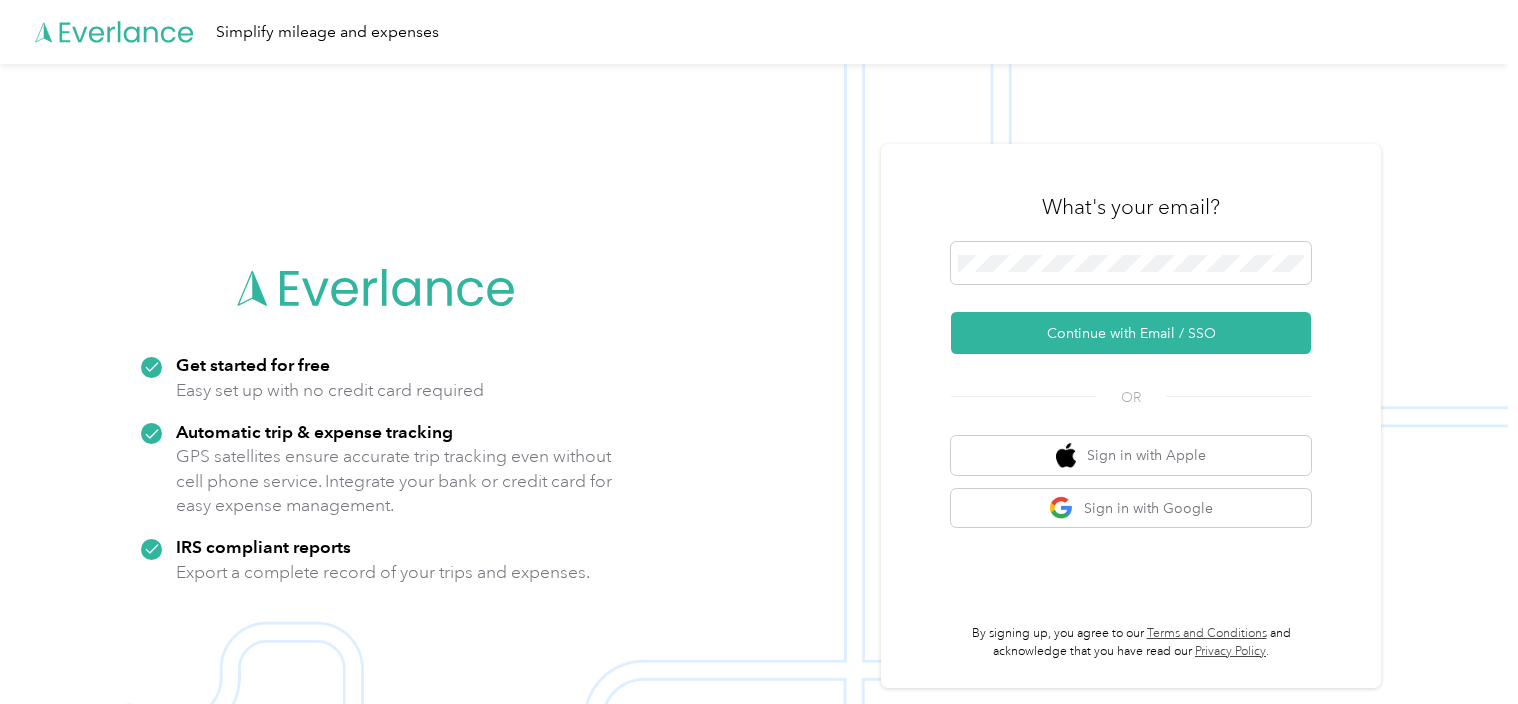 scroll, scrollTop: 0, scrollLeft: 0, axis: both 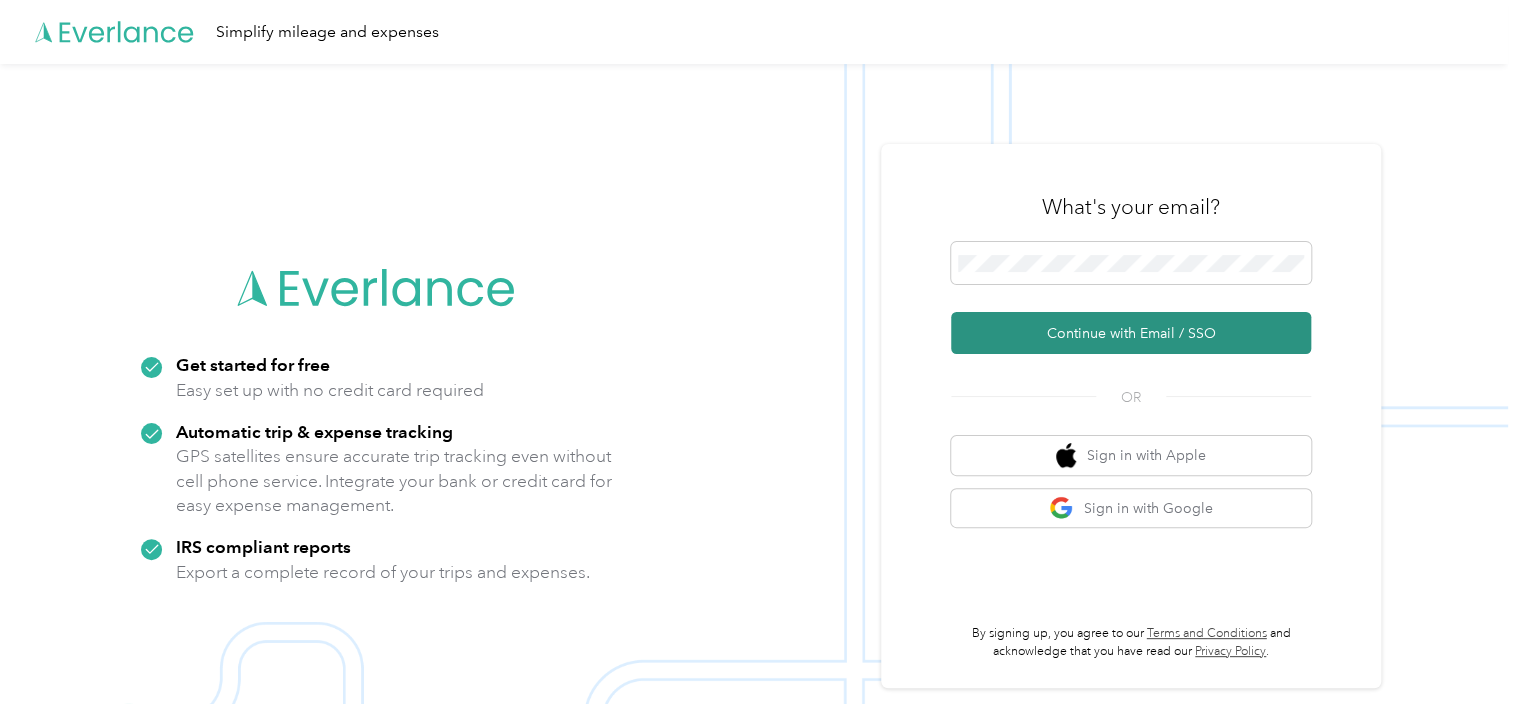 click on "Continue with Email / SSO" at bounding box center (1131, 333) 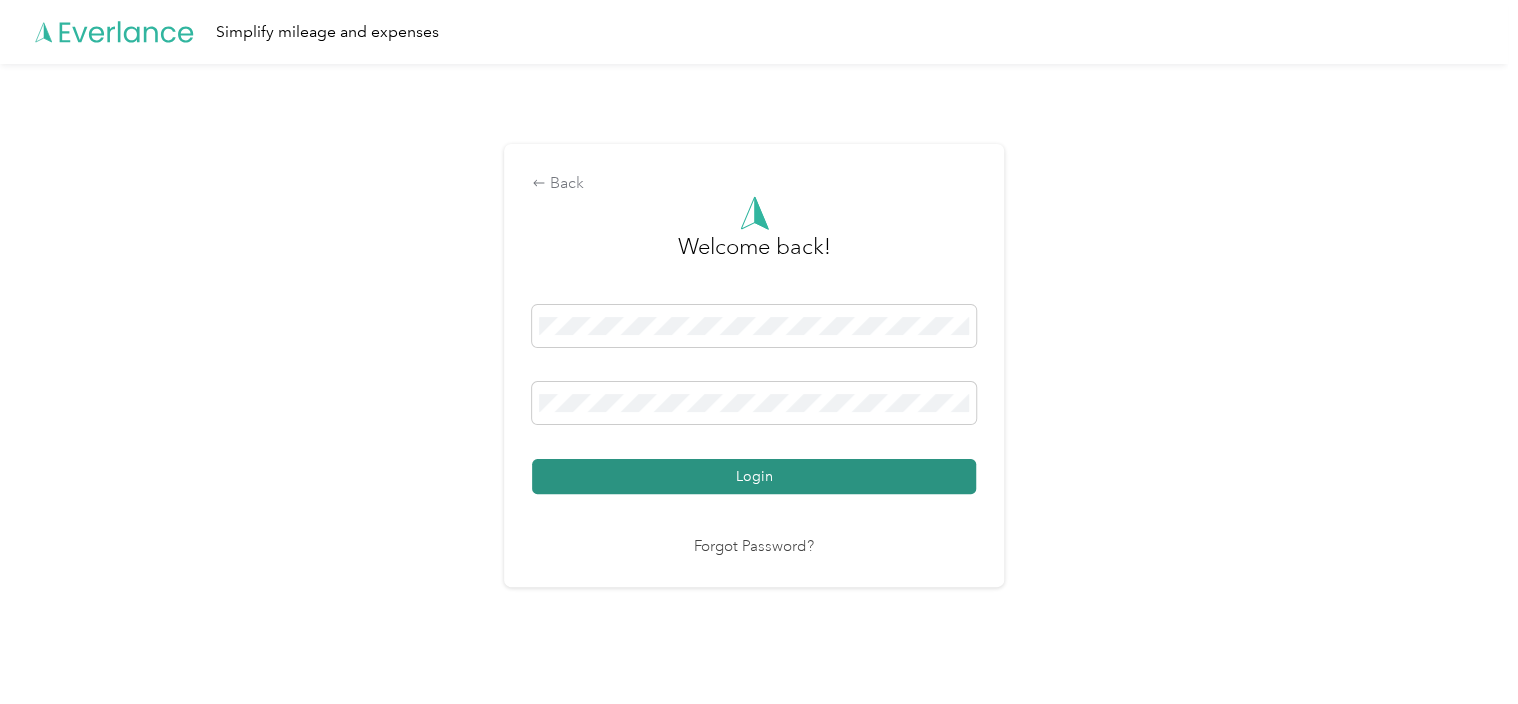 click on "Login" at bounding box center (754, 476) 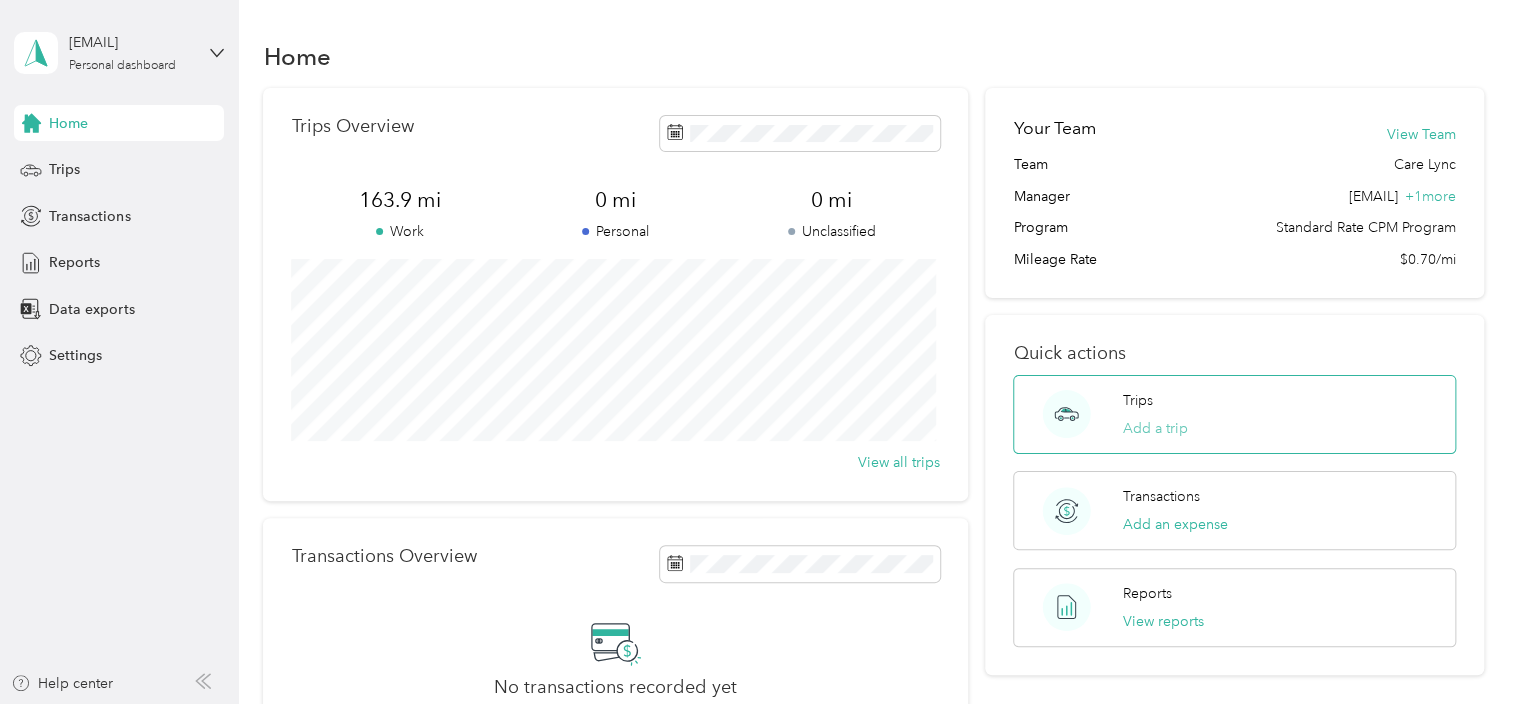 click on "Add a trip" at bounding box center (1155, 428) 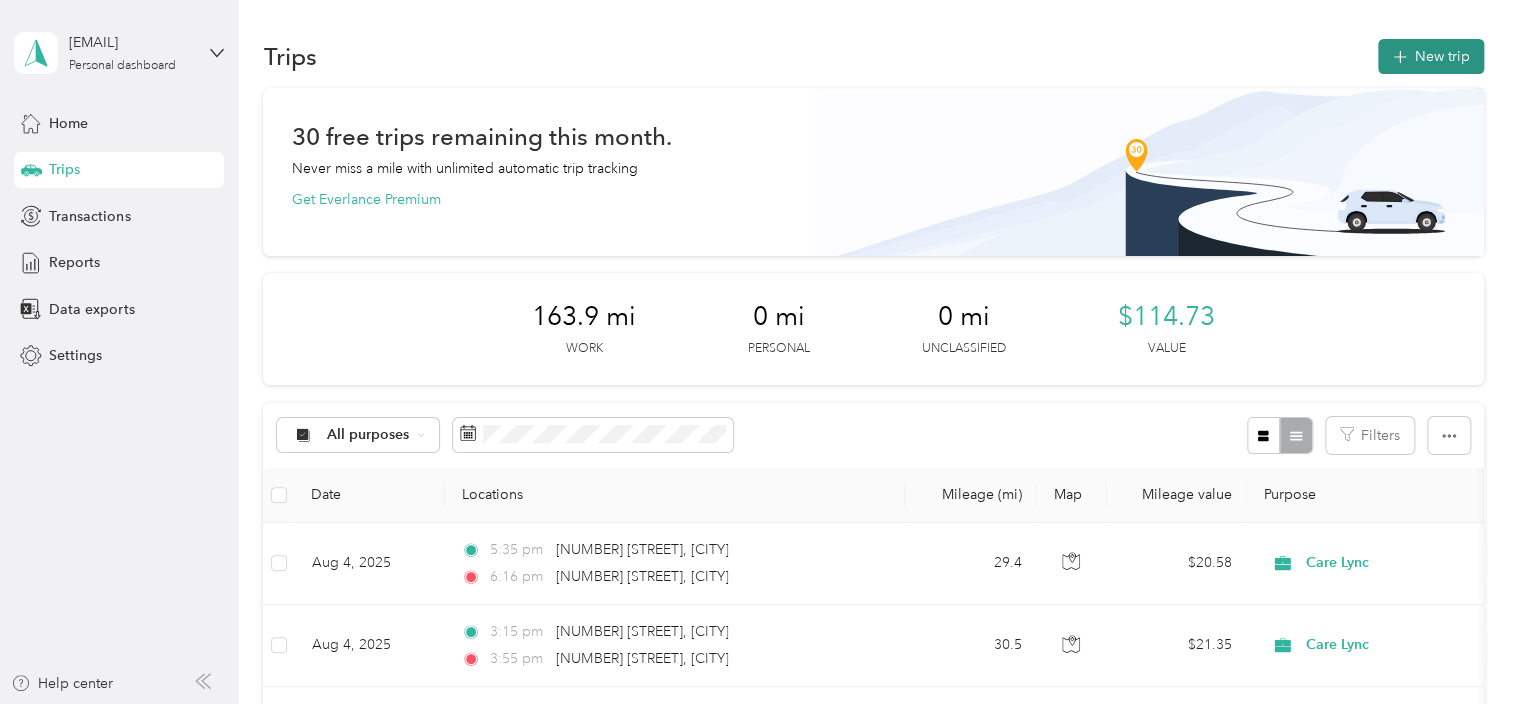 click on "New trip" at bounding box center [1431, 56] 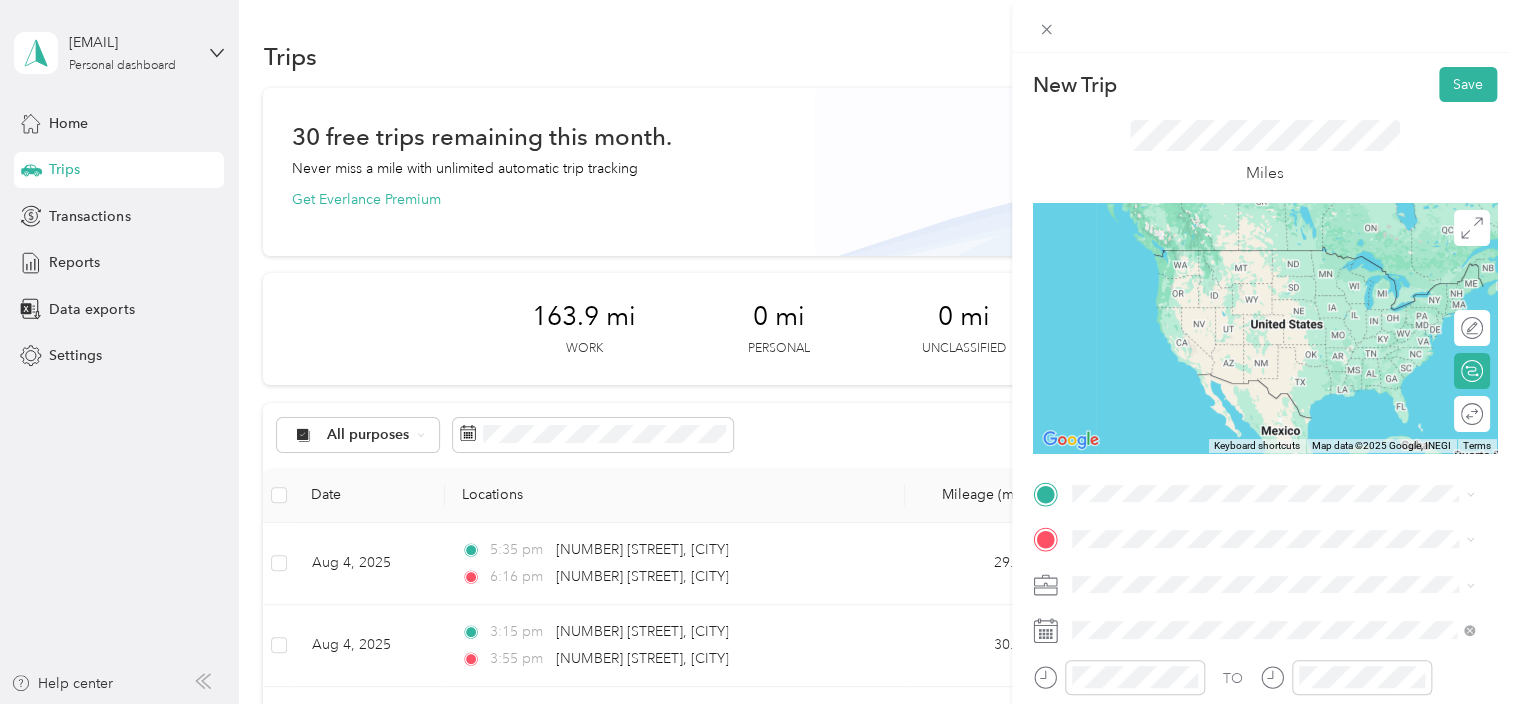 drag, startPoint x: 1186, startPoint y: 248, endPoint x: 1176, endPoint y: 365, distance: 117.426575 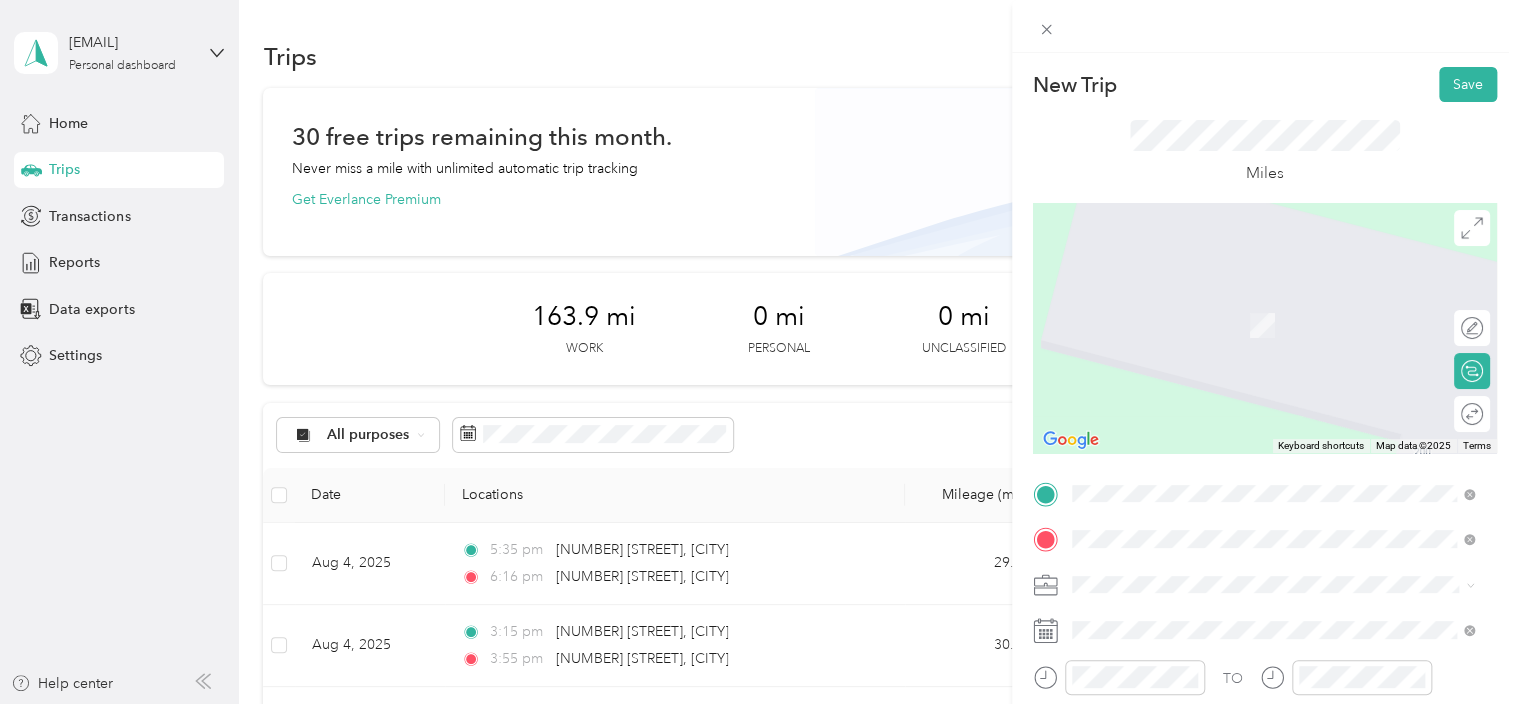 click on "188 Southport Drive
Summerville, South Carolina 29483, United States" at bounding box center [1253, 304] 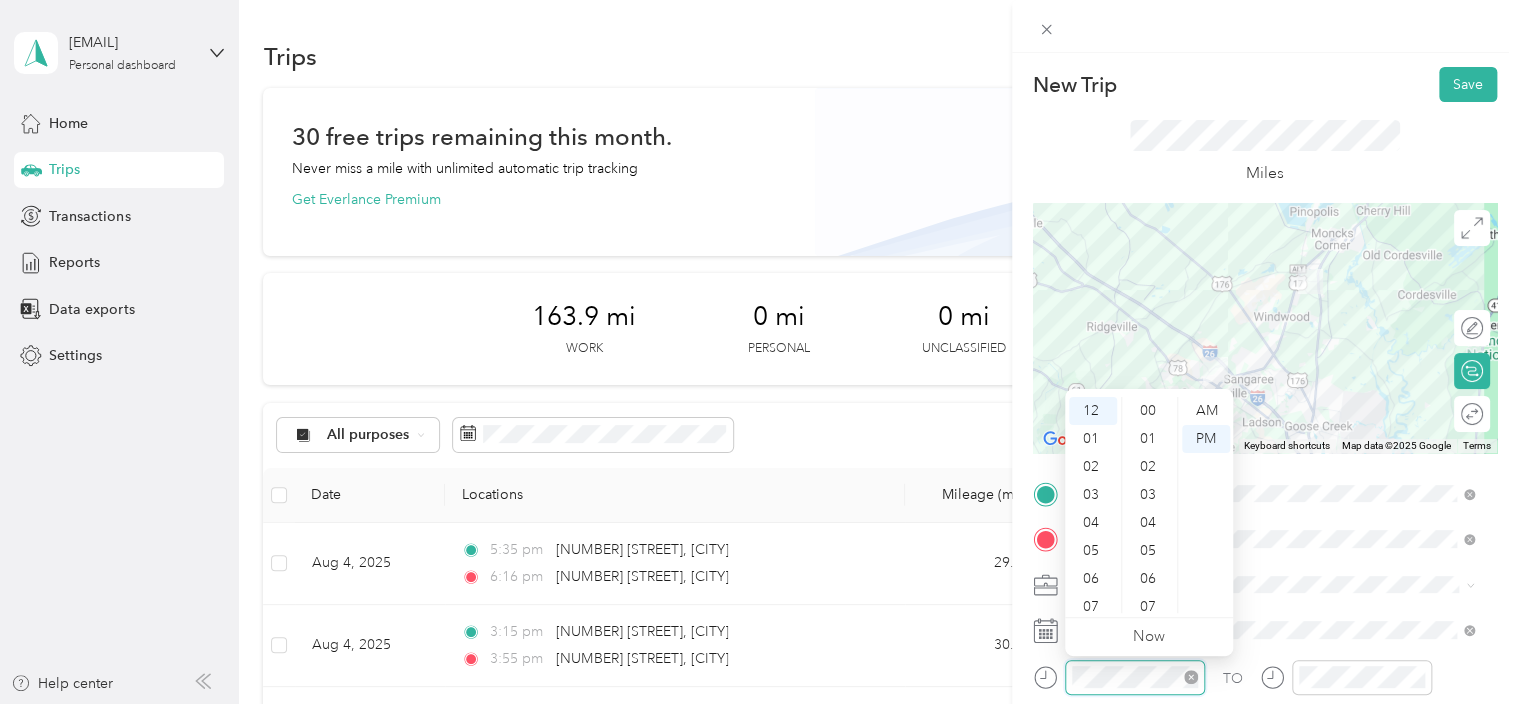 scroll, scrollTop: 1464, scrollLeft: 0, axis: vertical 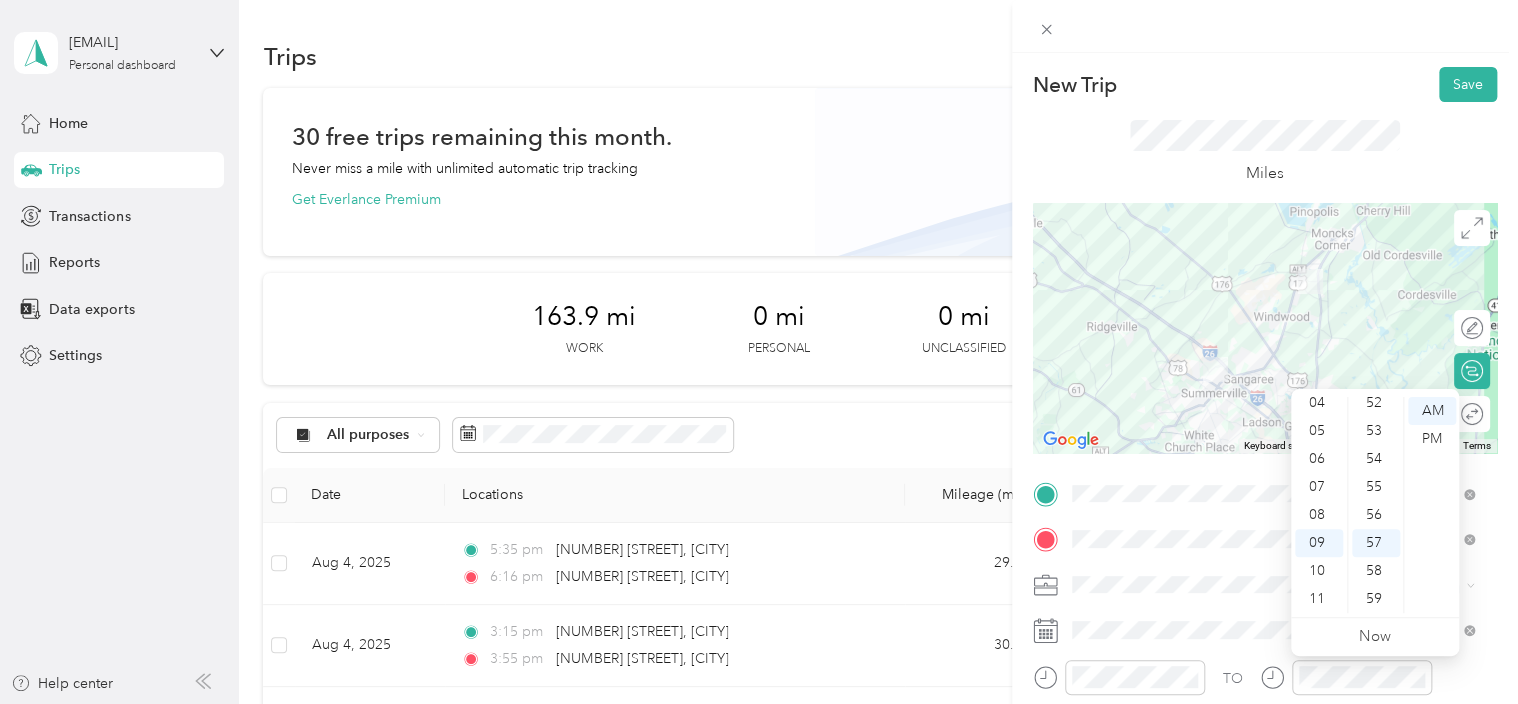 click on "New Trip Save This trip cannot be edited because it is either under review, approved, or paid. Contact your Team Manager to edit it. Miles To navigate the map with touch gestures double-tap and hold your finger on the map, then drag the map. ← Move left → Move right ↑ Move up ↓ Move down + Zoom in - Zoom out Home Jump left by 75% End Jump right by 75% Page Up Jump up by 75% Page Down Jump down by 75% Keyboard shortcuts Map Data Map data ©2025 Google Map data ©2025 Google 10 km  Click to toggle between metric and imperial units Terms Report a map error Edit route Calculate route Round trip TO Add photo" at bounding box center [759, 352] 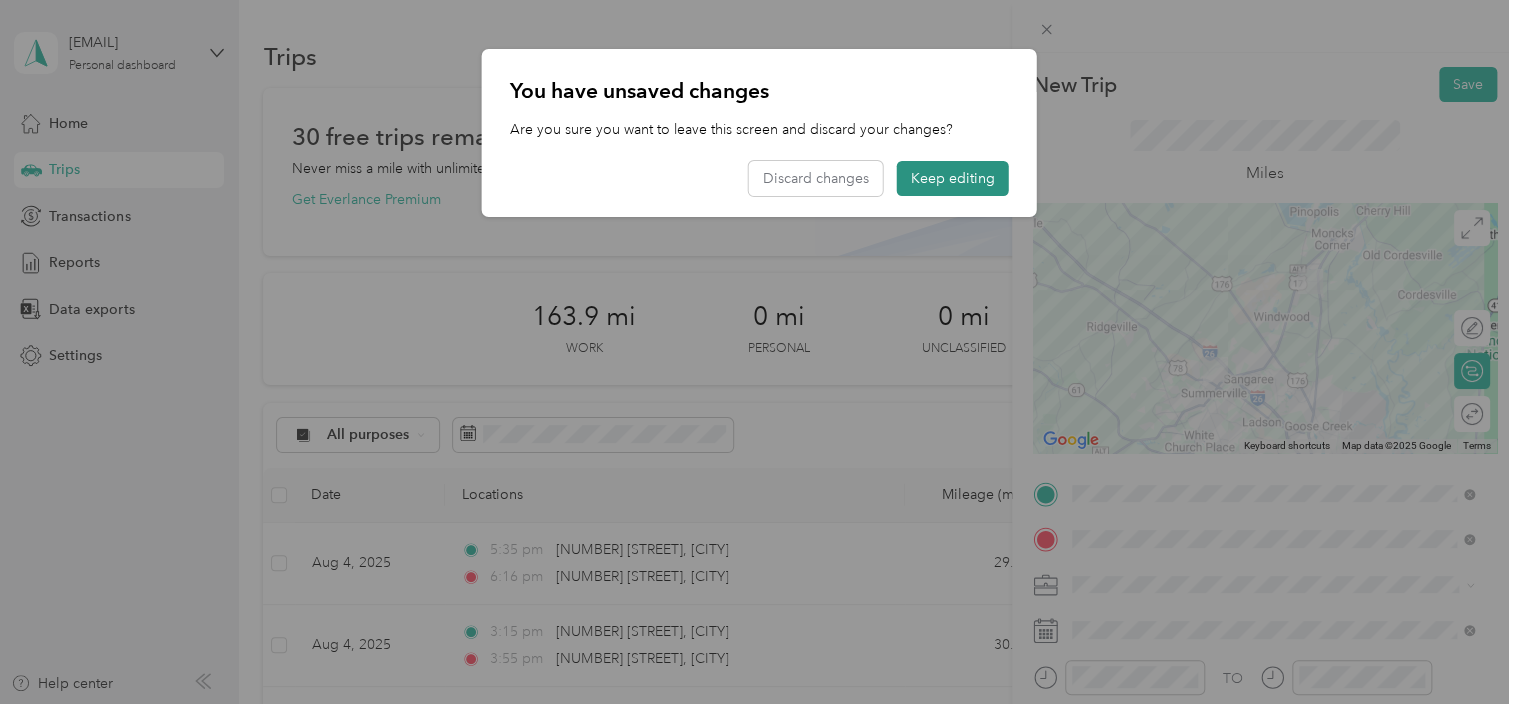 click on "Keep editing" at bounding box center (953, 178) 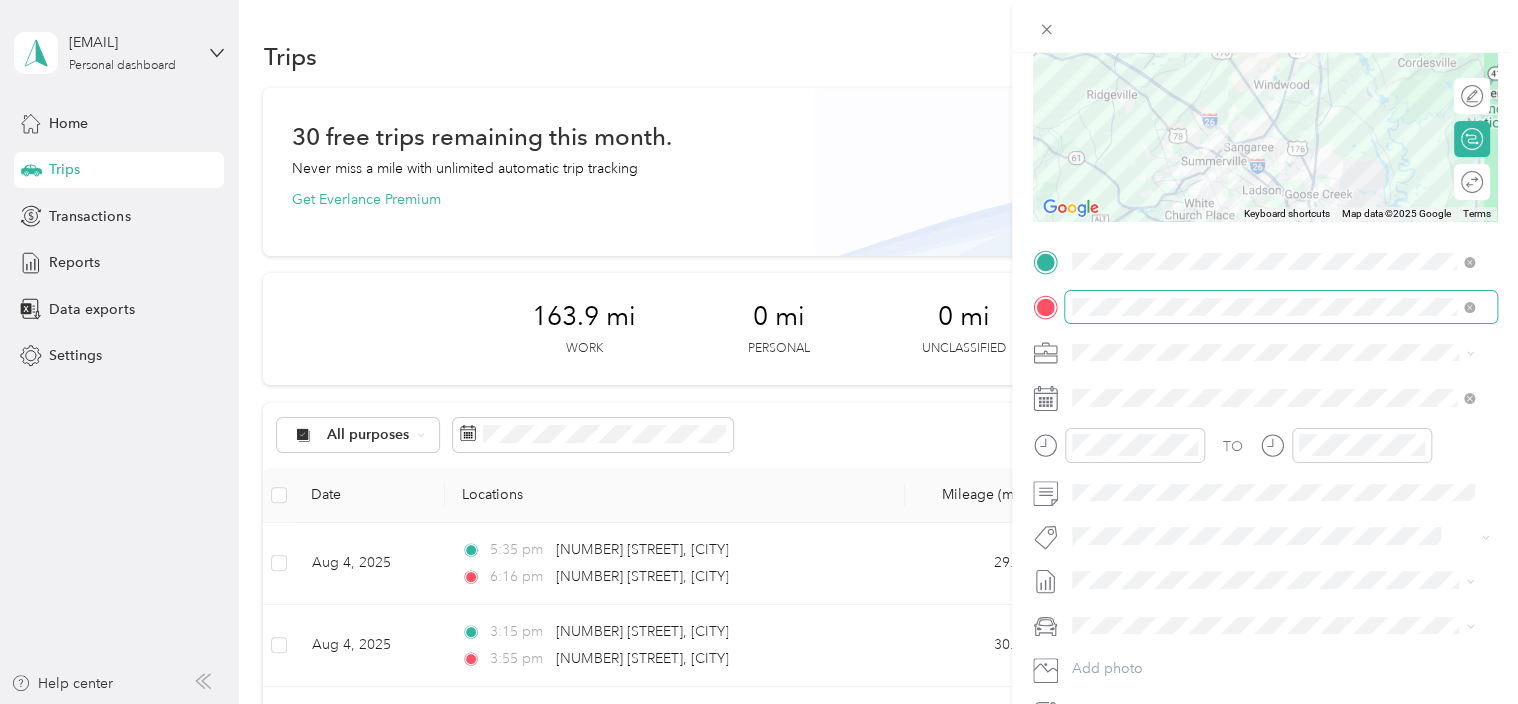 scroll, scrollTop: 0, scrollLeft: 0, axis: both 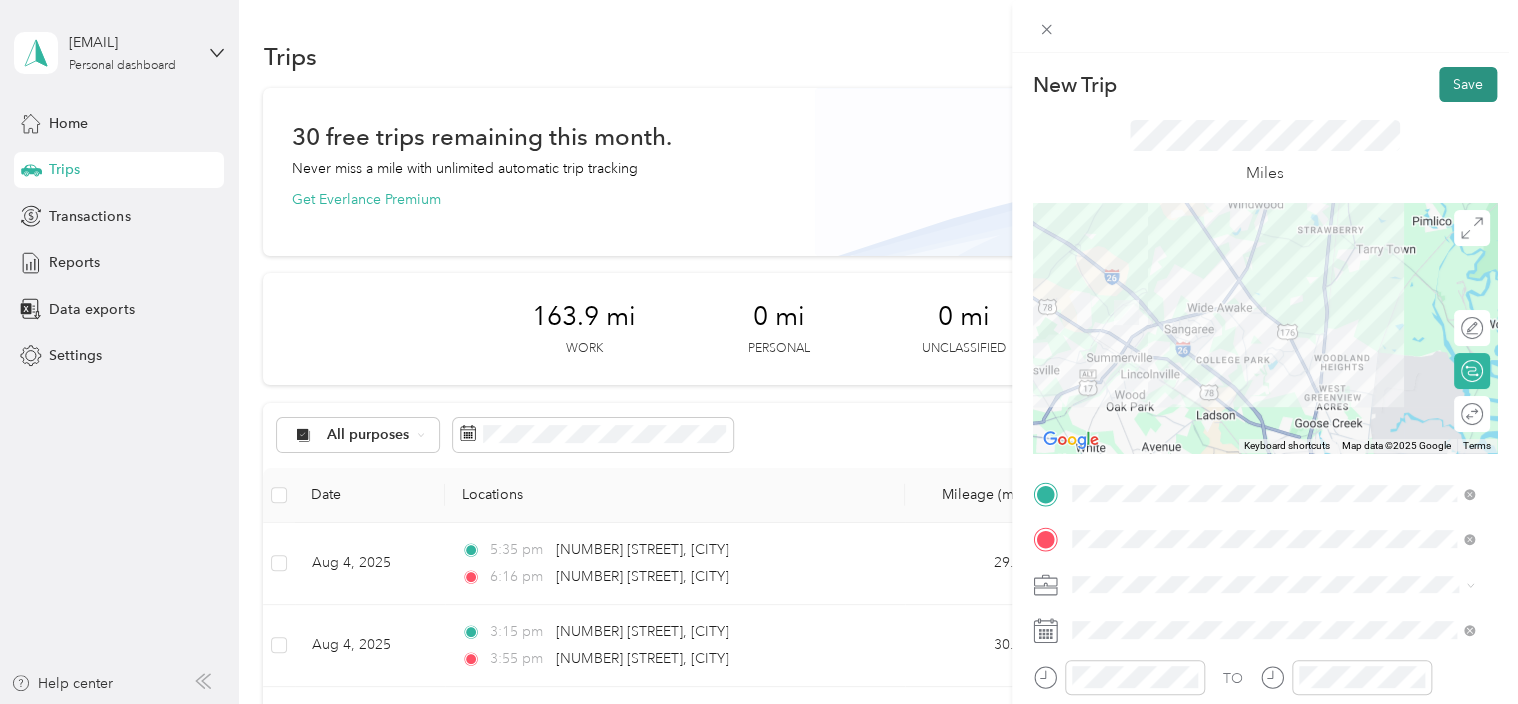click on "Save" at bounding box center [1468, 84] 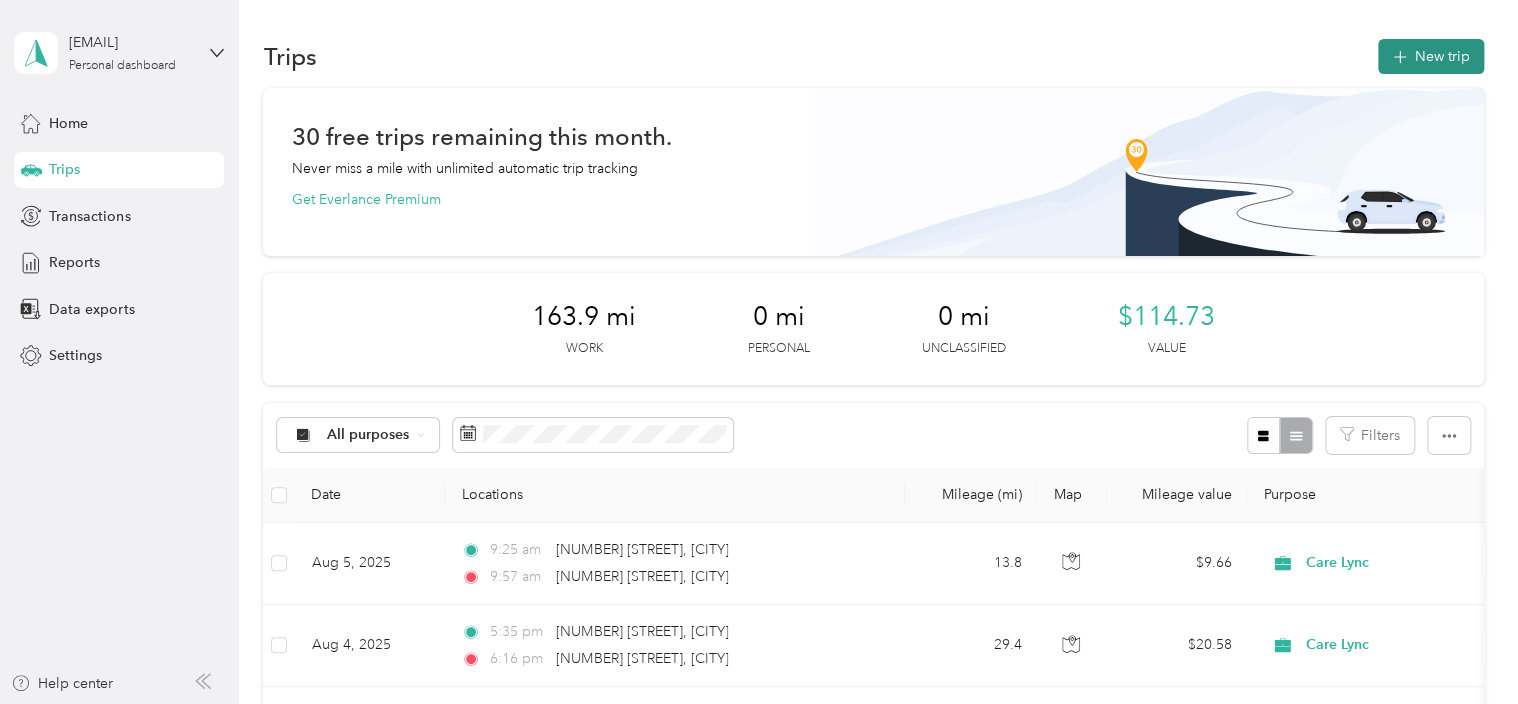 click on "New trip" at bounding box center [1431, 56] 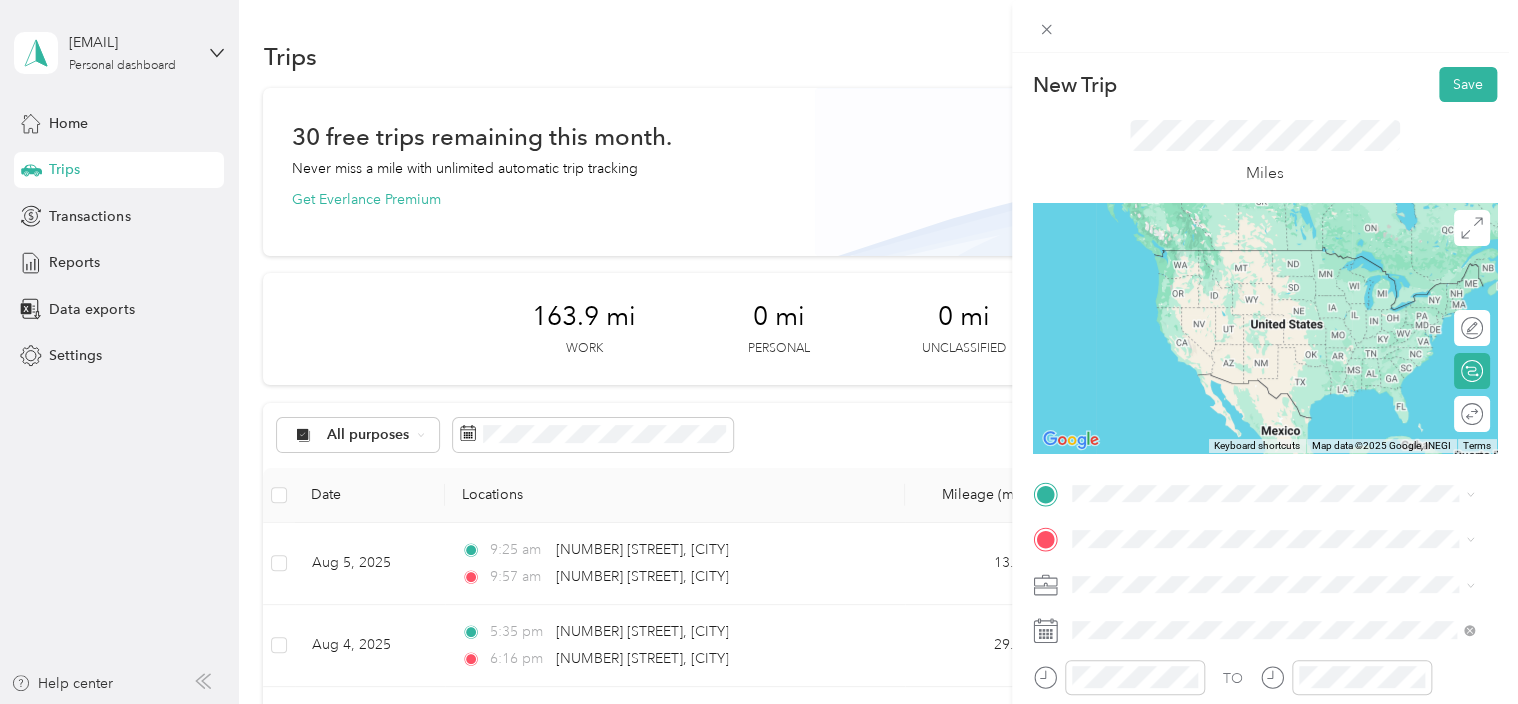 drag, startPoint x: 1184, startPoint y: 260, endPoint x: 1204, endPoint y: 388, distance: 129.55309 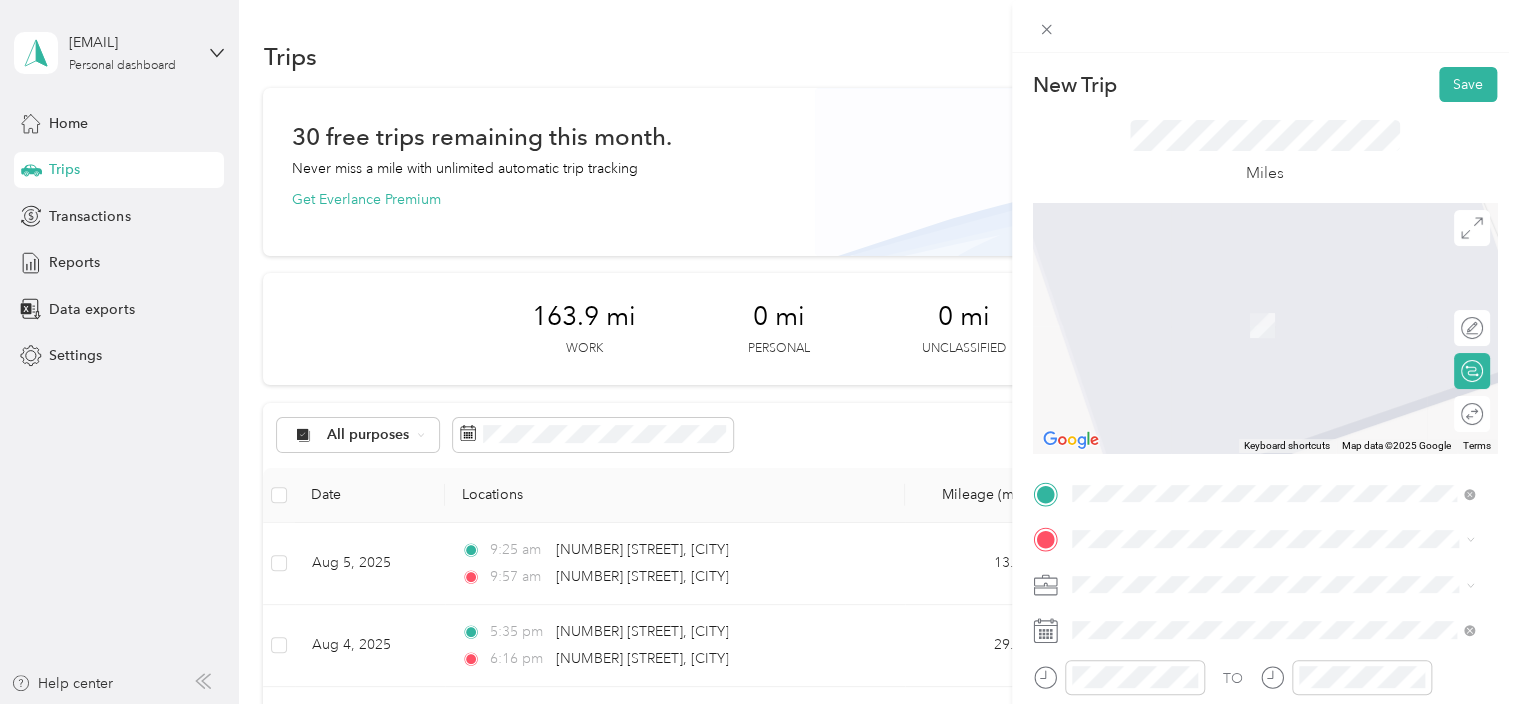 click on "200 Kozy Corner Road
Moncks Corner, South Carolina 29461, United States" at bounding box center [1253, 298] 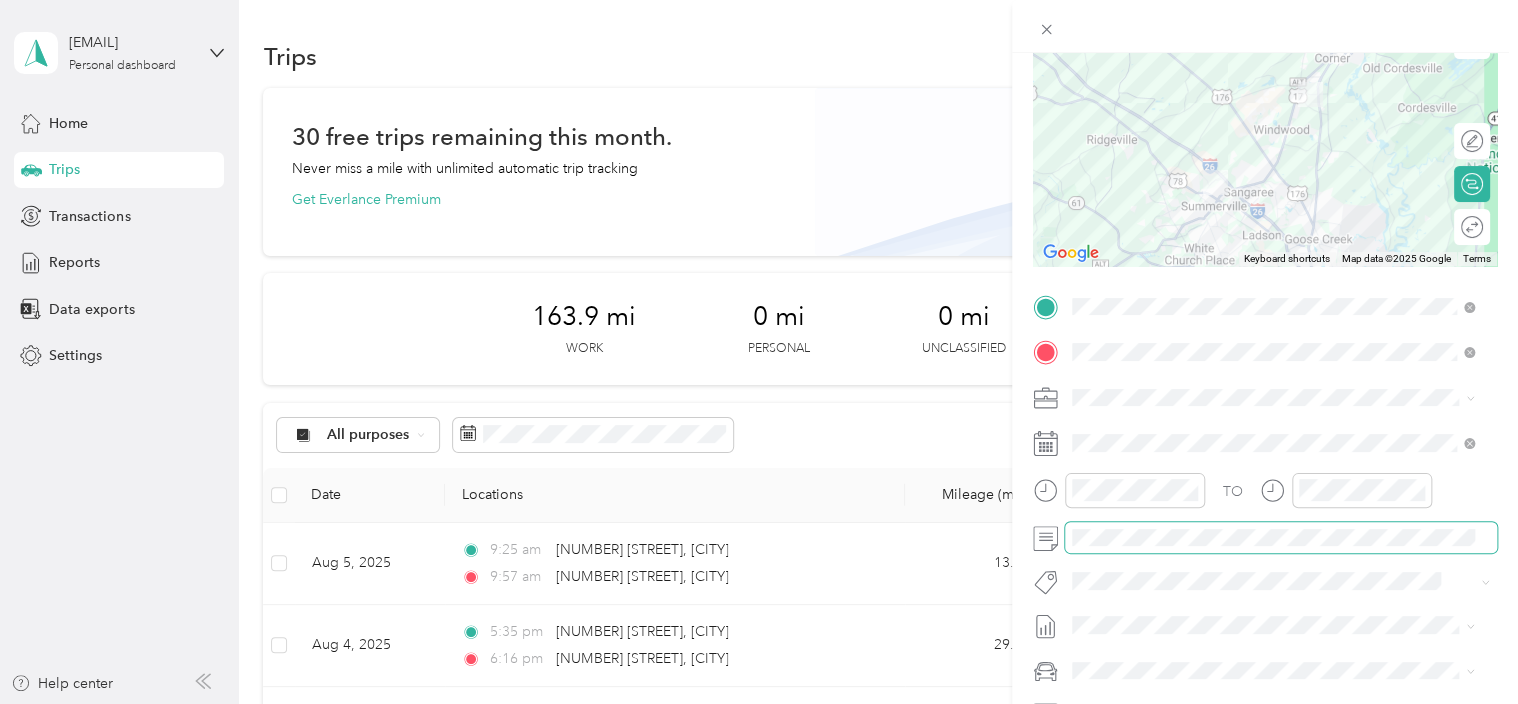 scroll, scrollTop: 200, scrollLeft: 0, axis: vertical 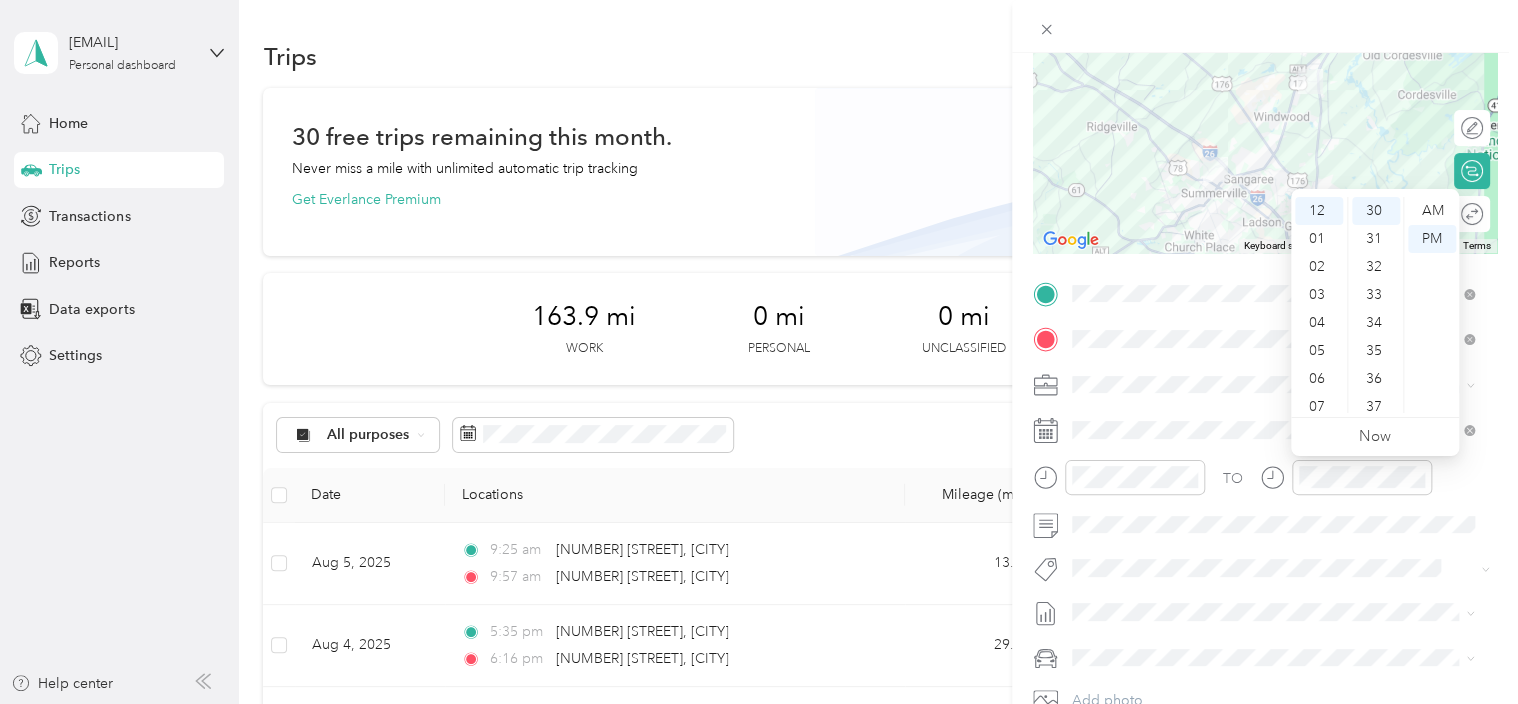 click on "TO Add photo" at bounding box center (1265, 519) 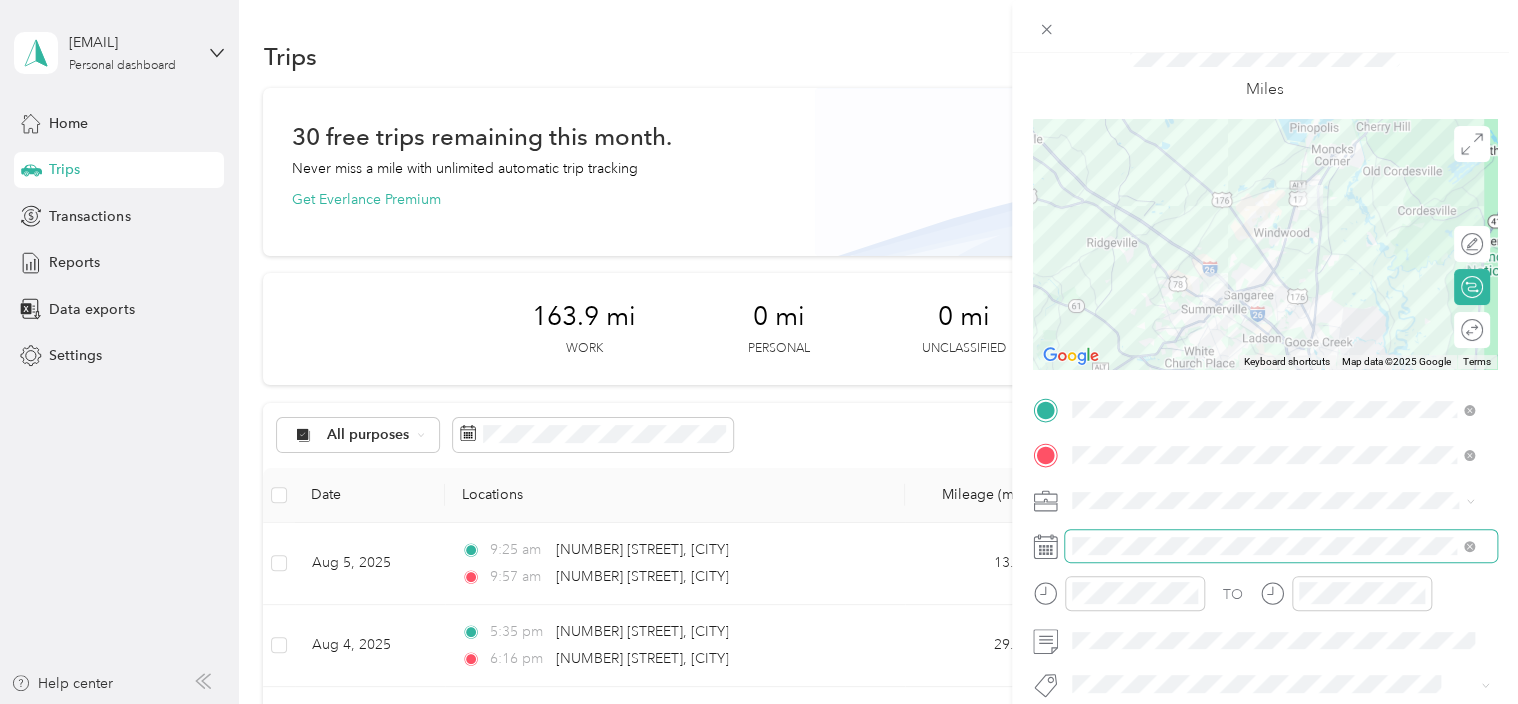 scroll, scrollTop: 0, scrollLeft: 0, axis: both 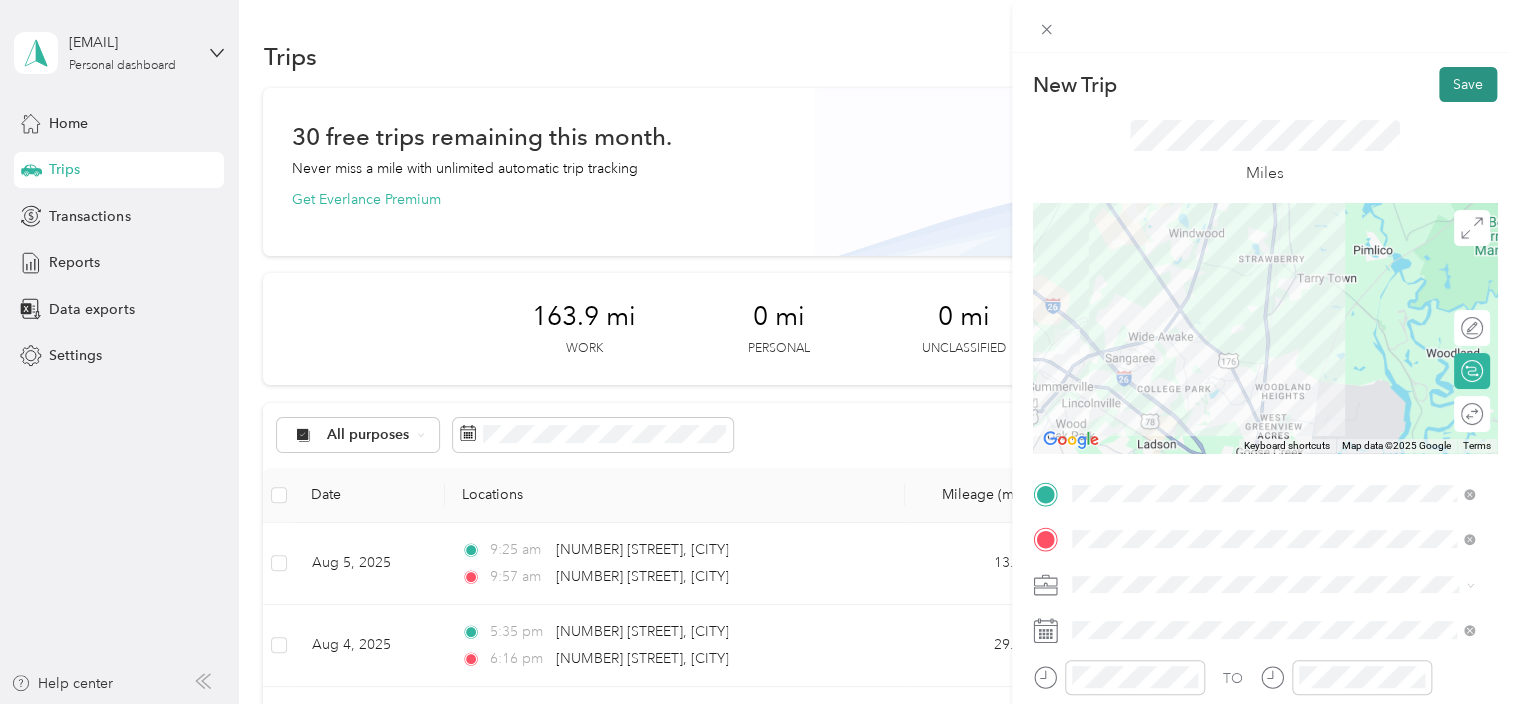 click on "Save" at bounding box center [1468, 84] 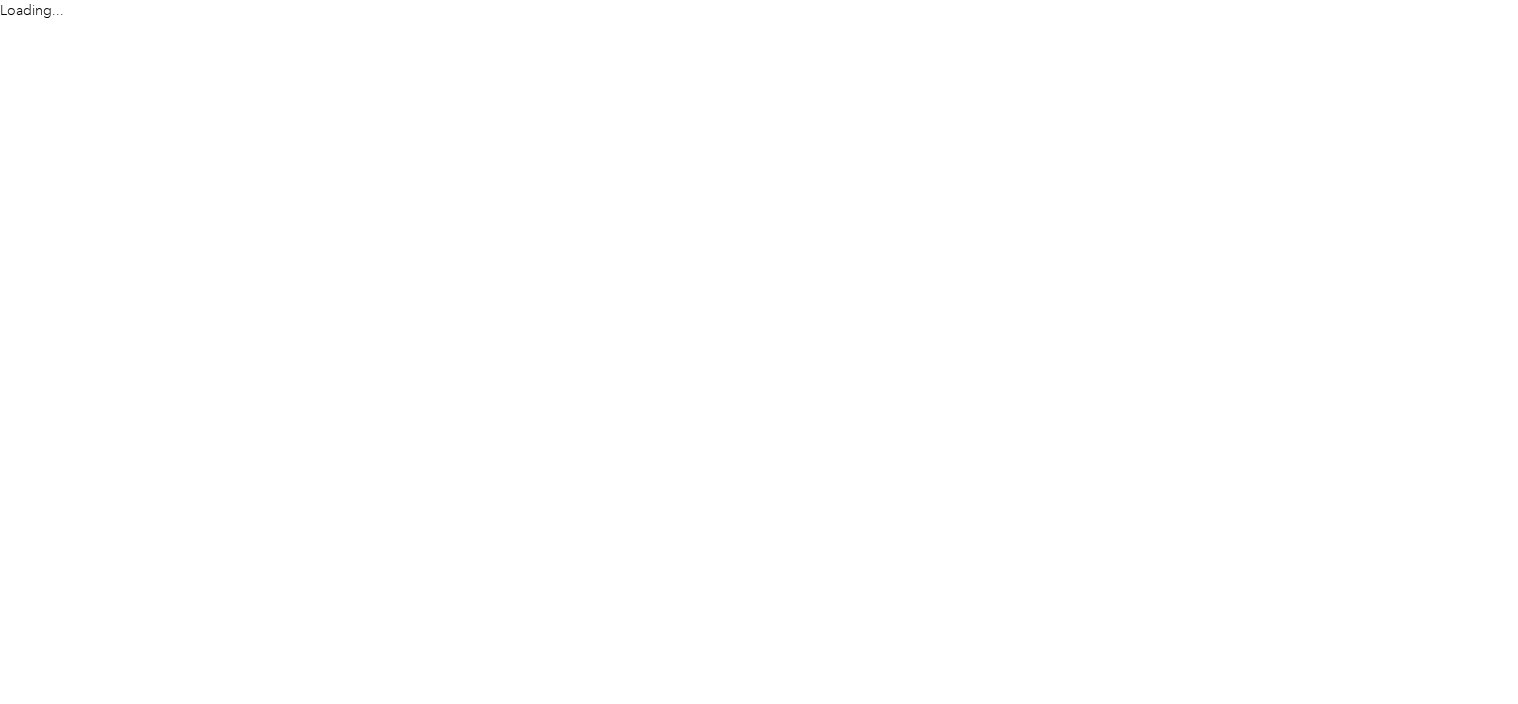 scroll, scrollTop: 0, scrollLeft: 0, axis: both 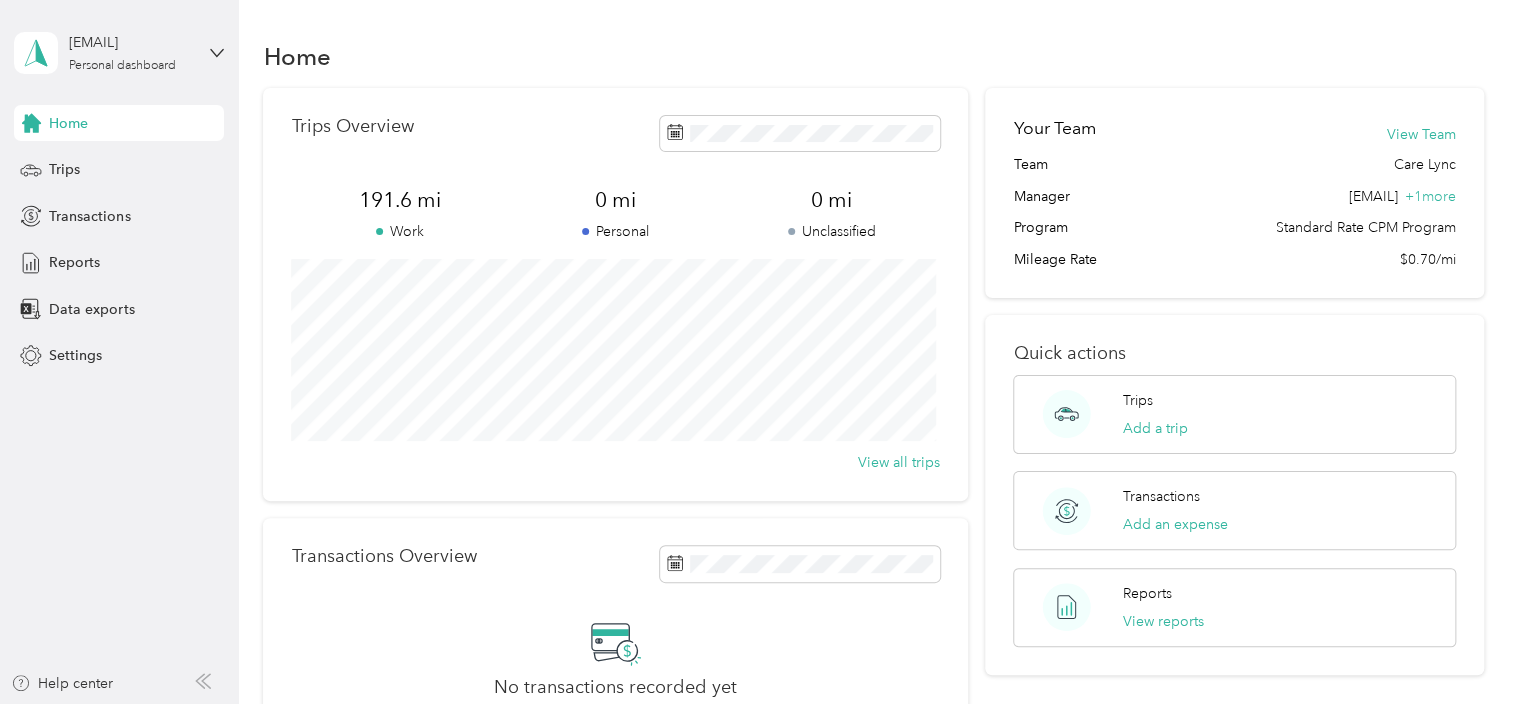 click on "View reports" at bounding box center [1163, 621] 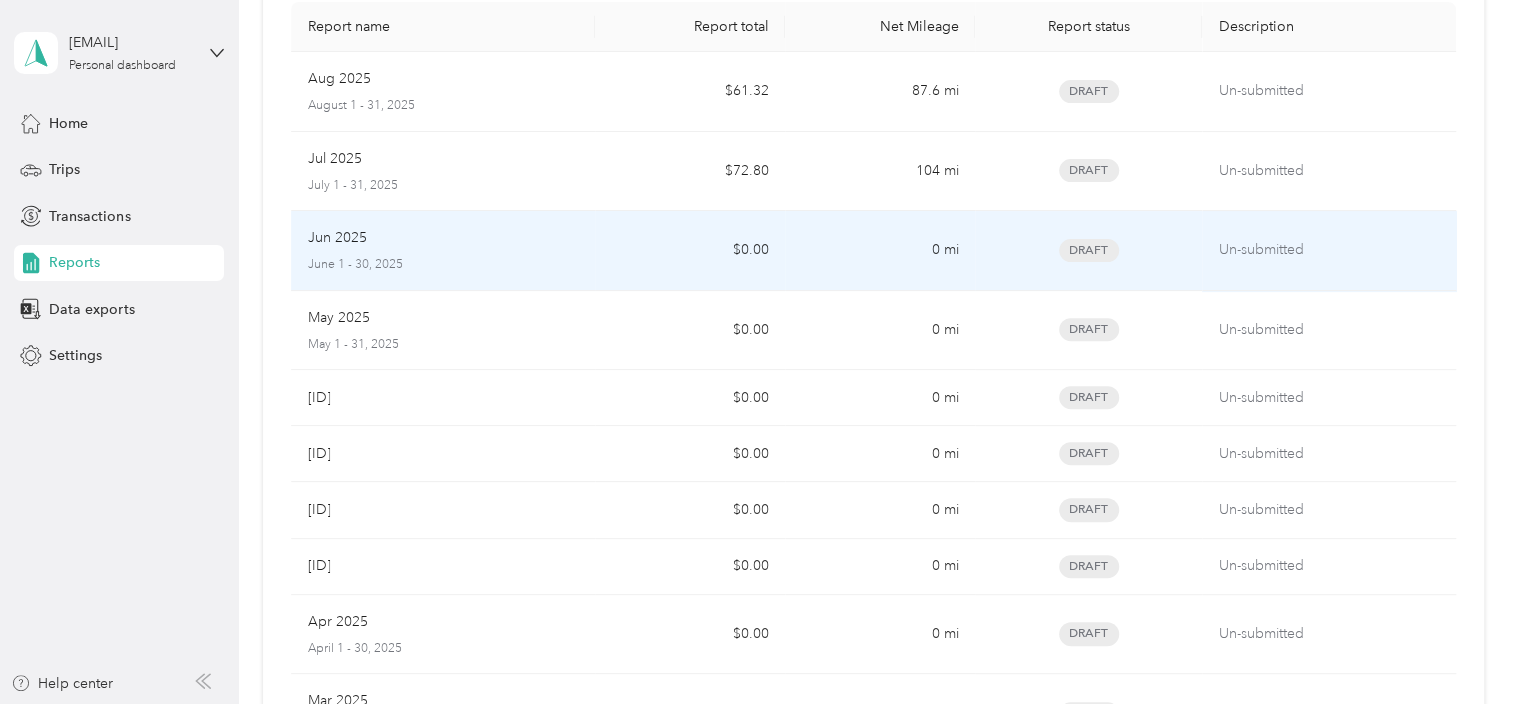 scroll, scrollTop: 0, scrollLeft: 0, axis: both 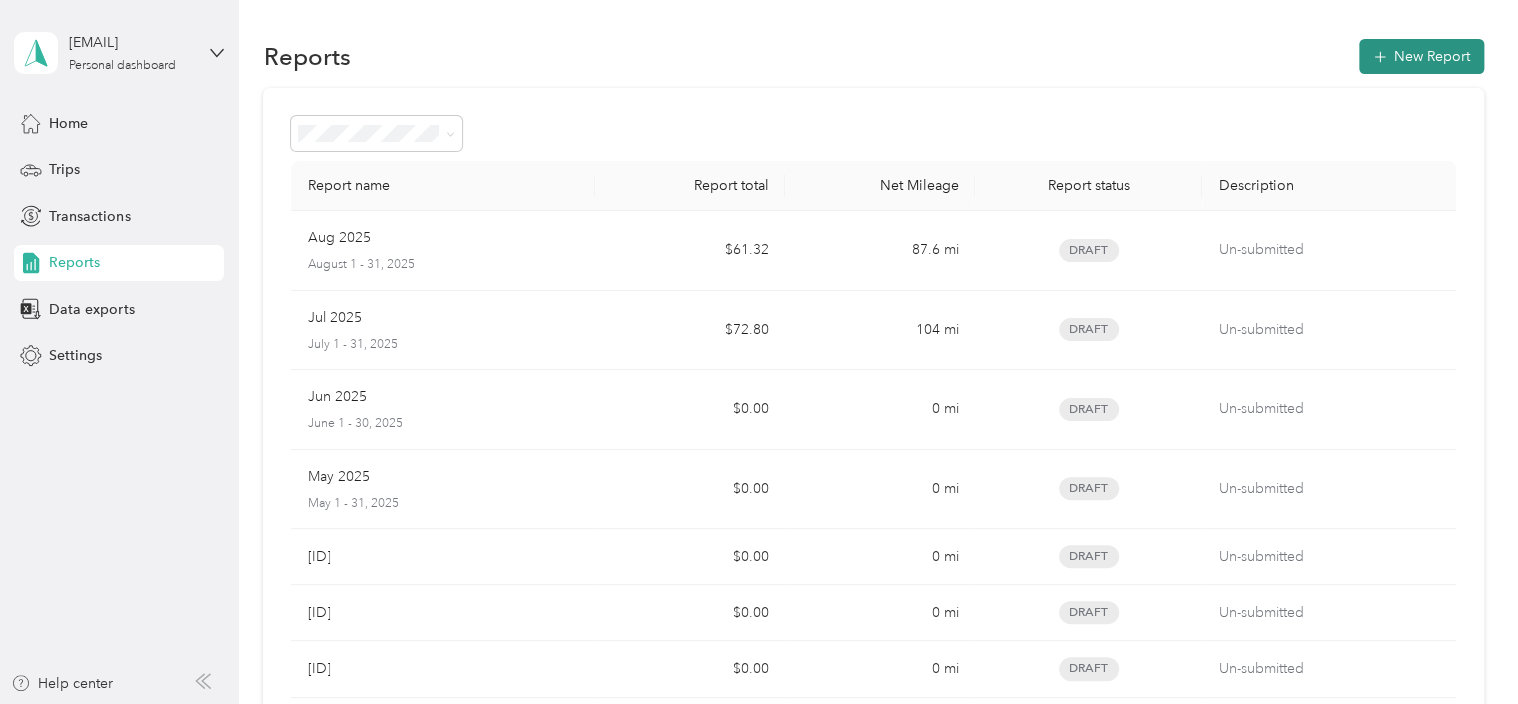 click on "New Report" at bounding box center [1421, 56] 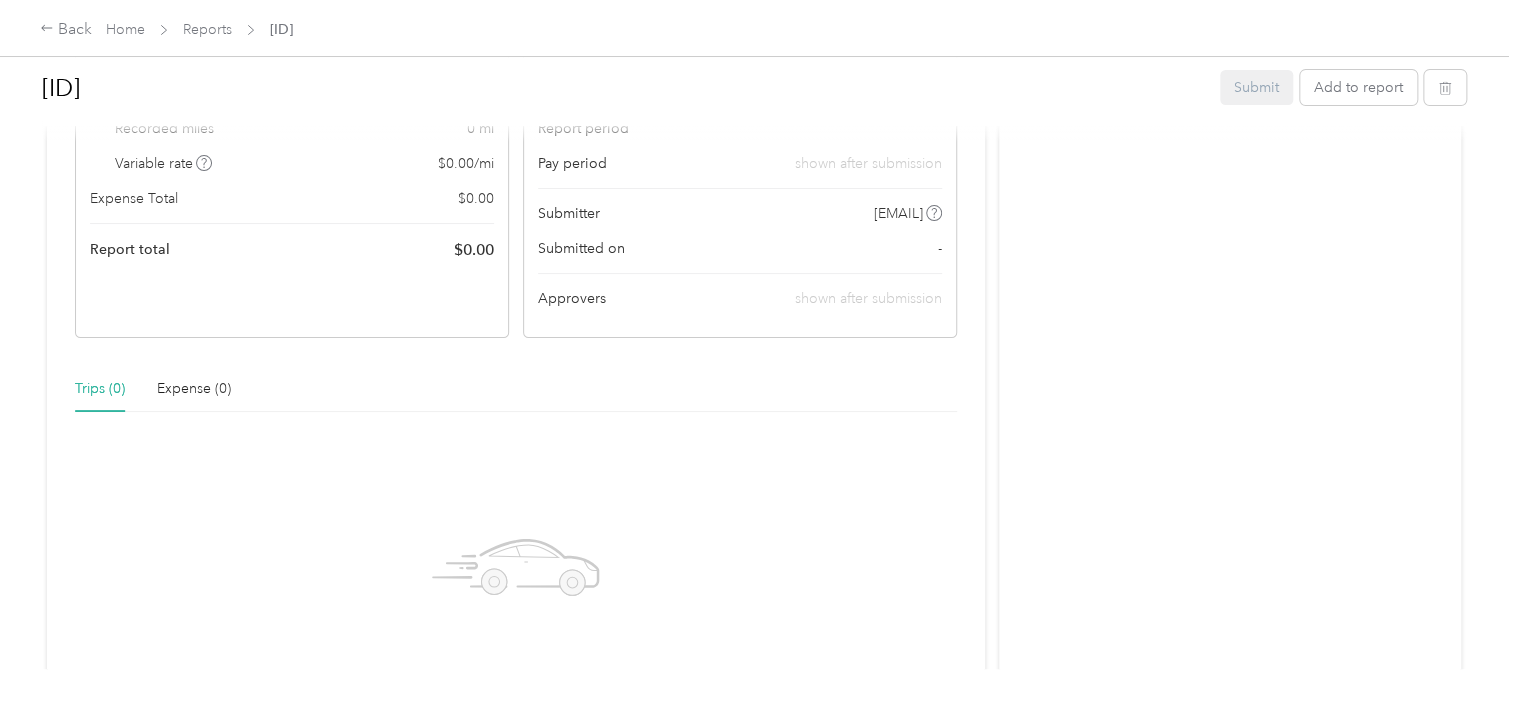 scroll, scrollTop: 0, scrollLeft: 0, axis: both 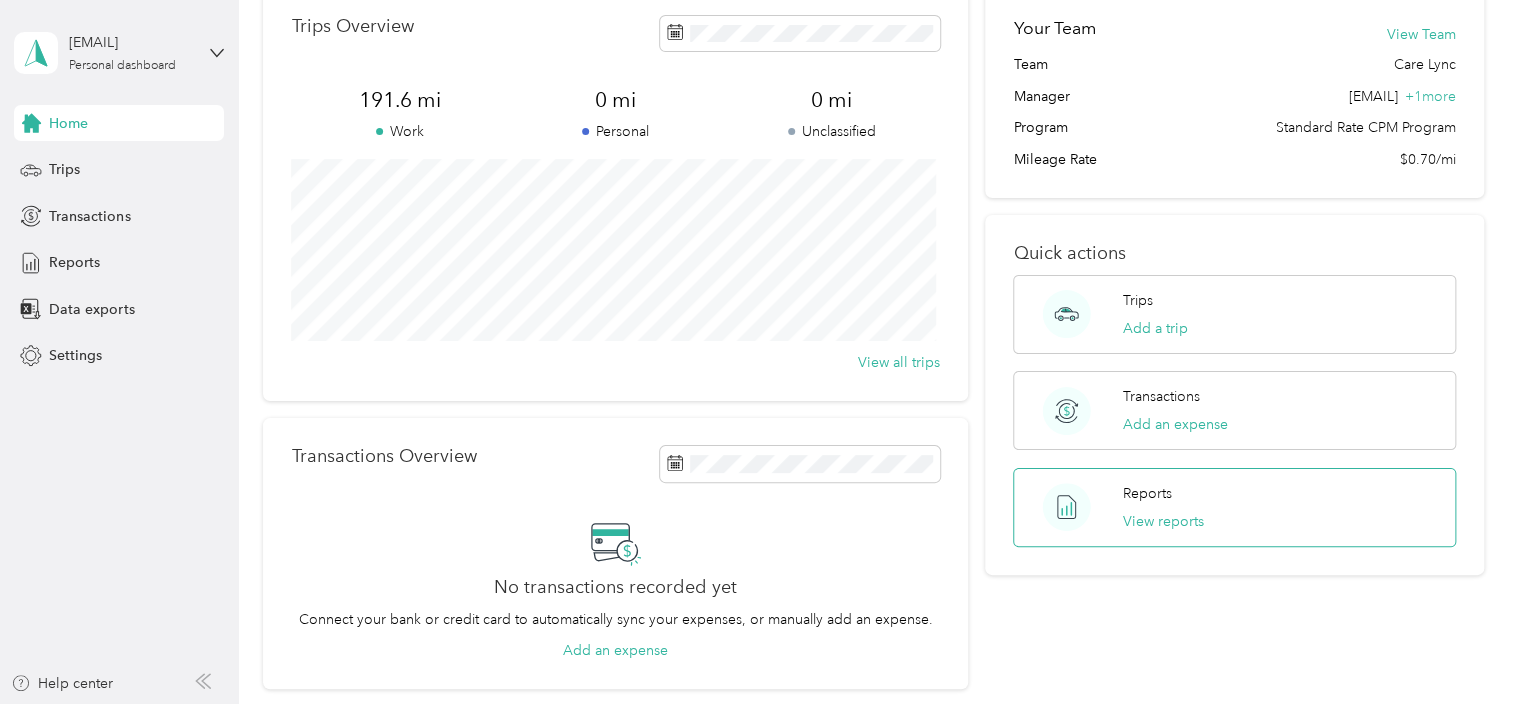 click on "Reports" at bounding box center [1147, 493] 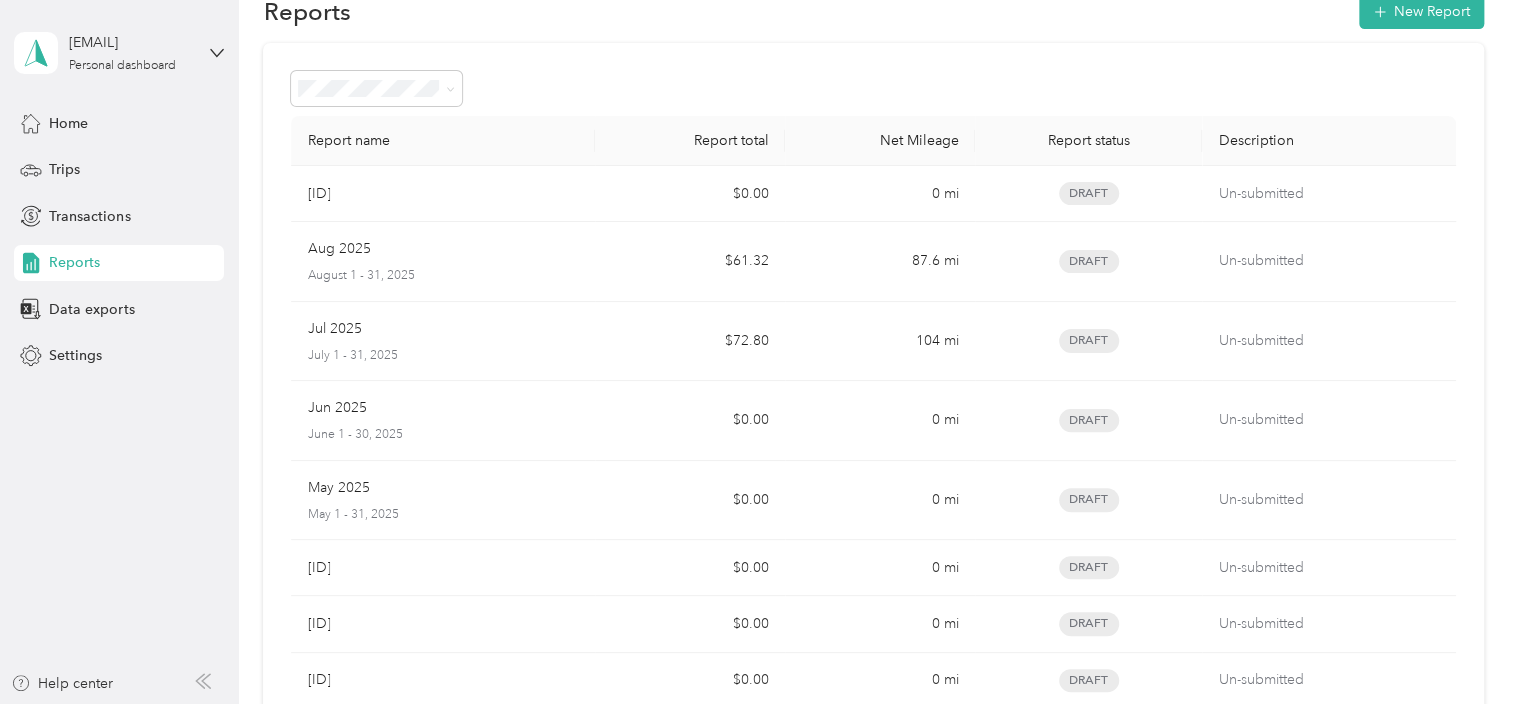 scroll, scrollTop: 0, scrollLeft: 0, axis: both 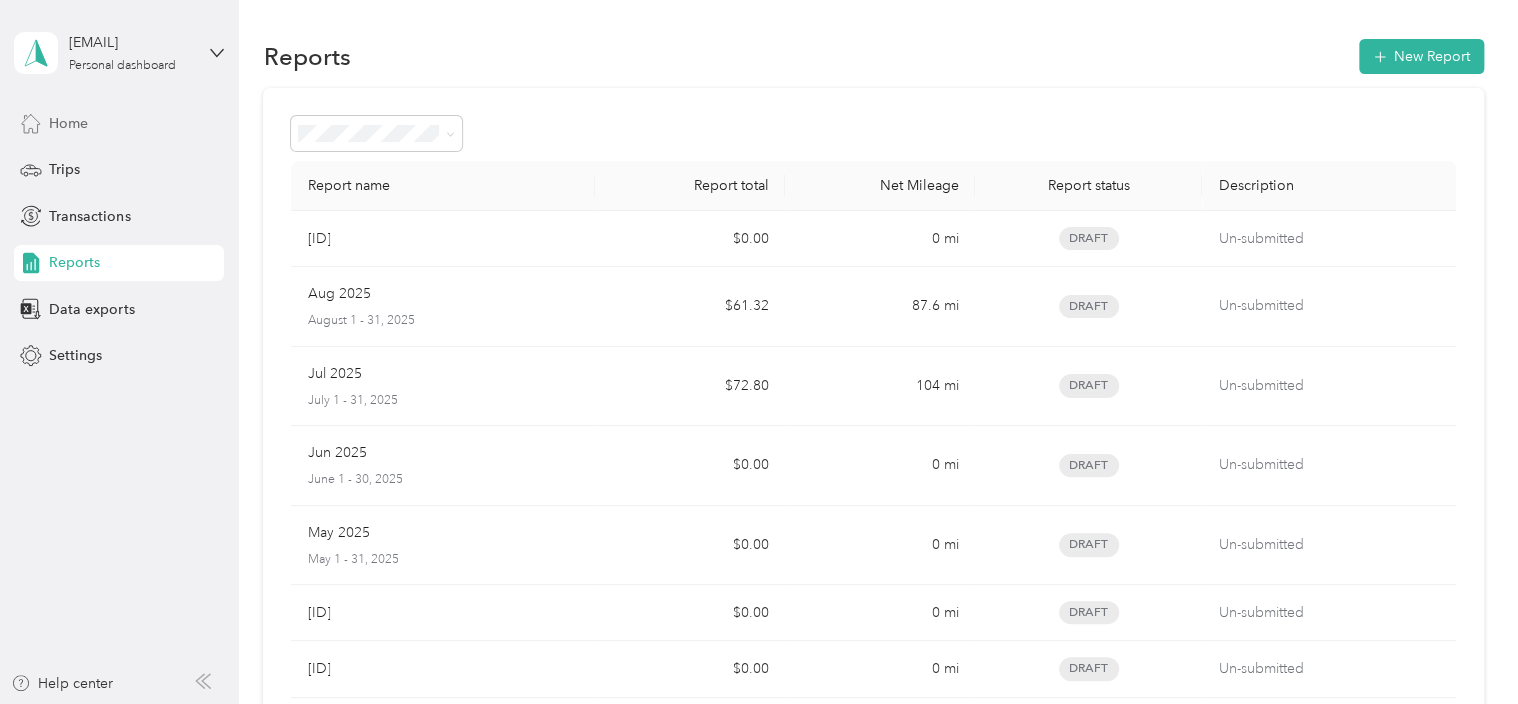 click on "Home" at bounding box center [68, 123] 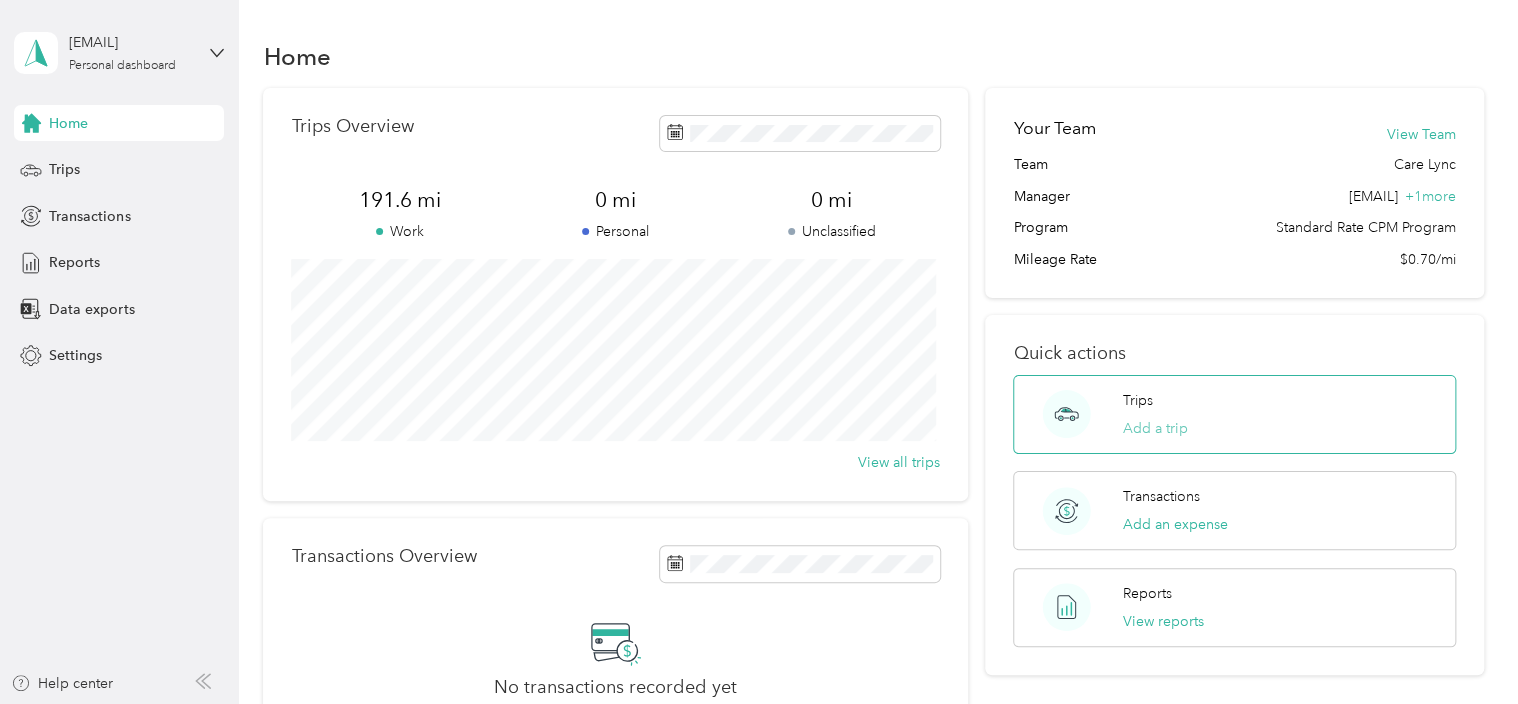 click on "Add a trip" at bounding box center (1155, 428) 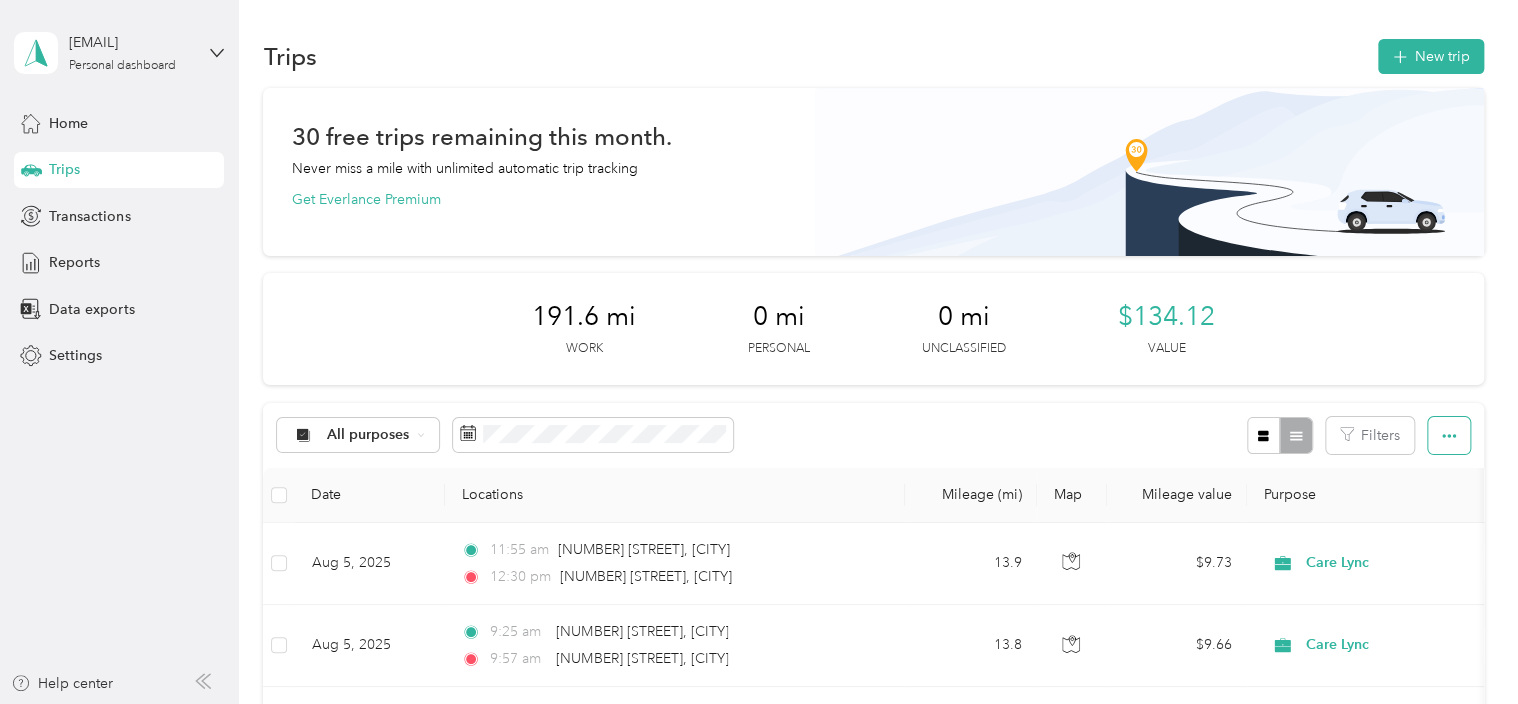 click 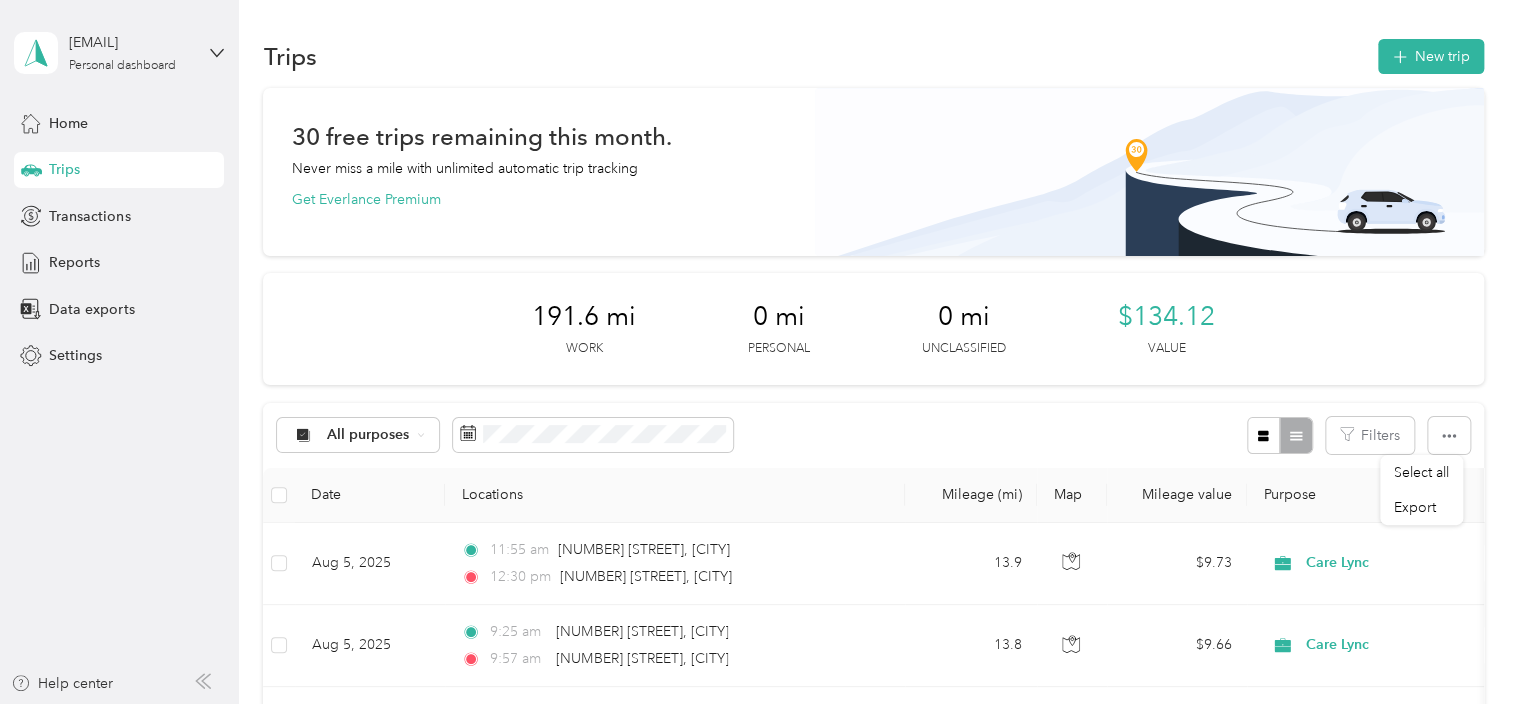 click on "[NUMBER] mi Work 0 mi Personal 0 mi Unclassified $[NUMBER] [CURRENCY]" at bounding box center (873, 329) 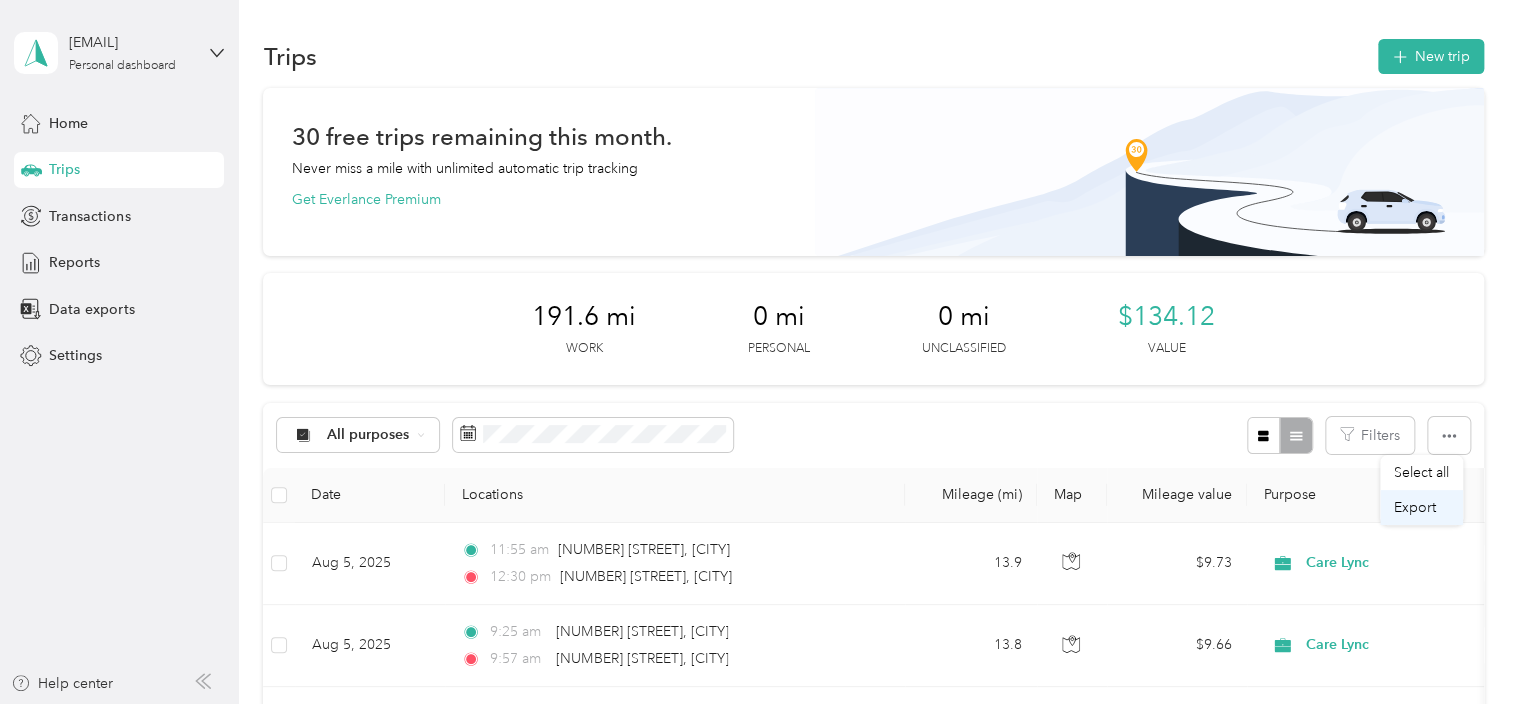 click on "Export" at bounding box center (1415, 507) 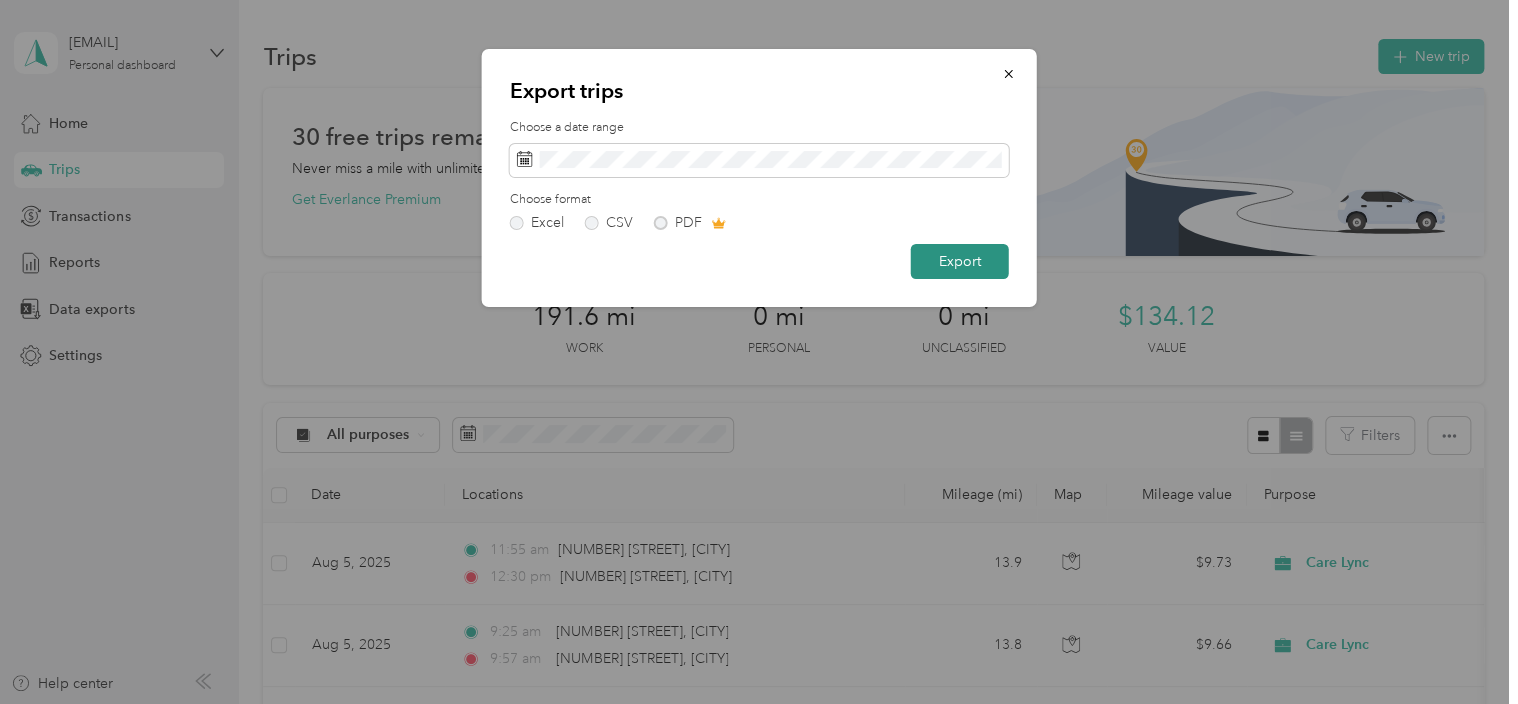 click on "Export" at bounding box center [960, 261] 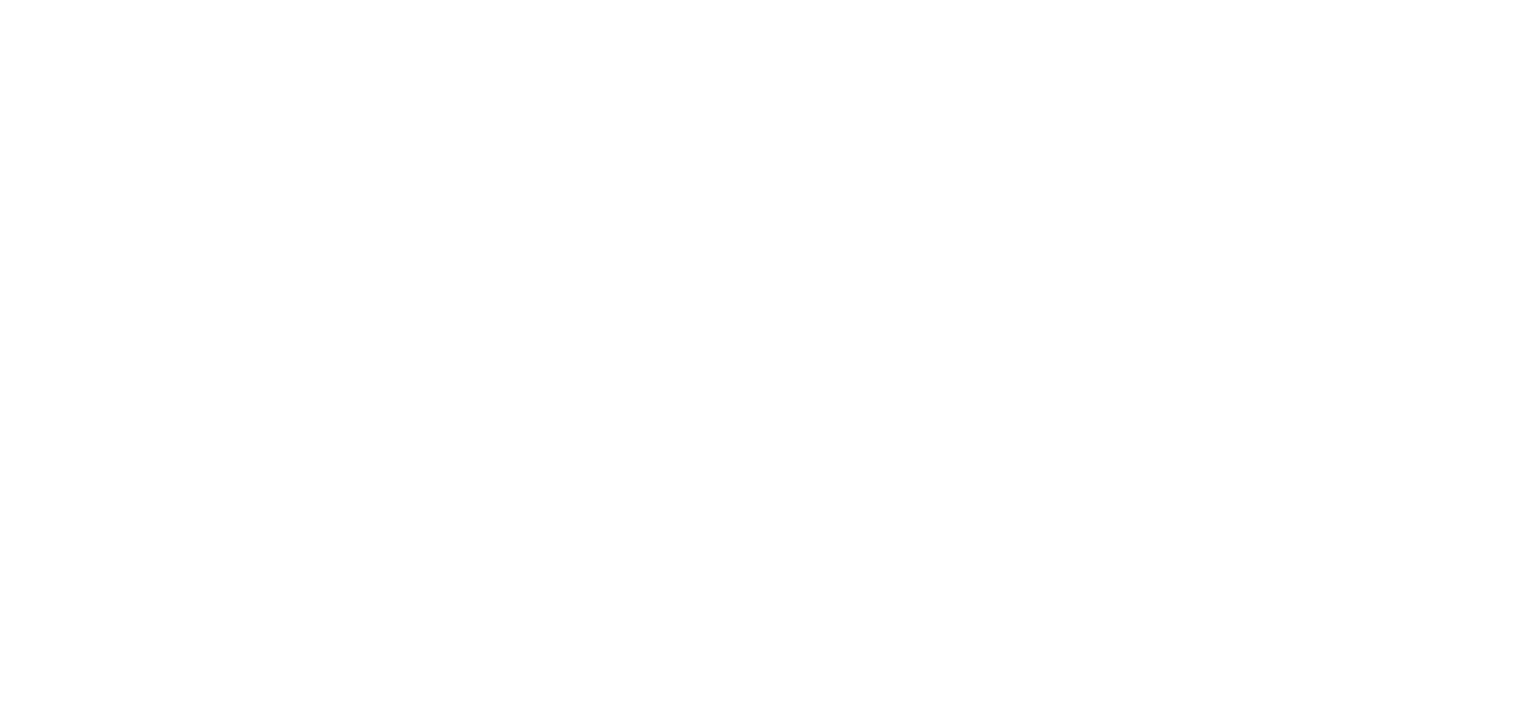 scroll, scrollTop: 0, scrollLeft: 0, axis: both 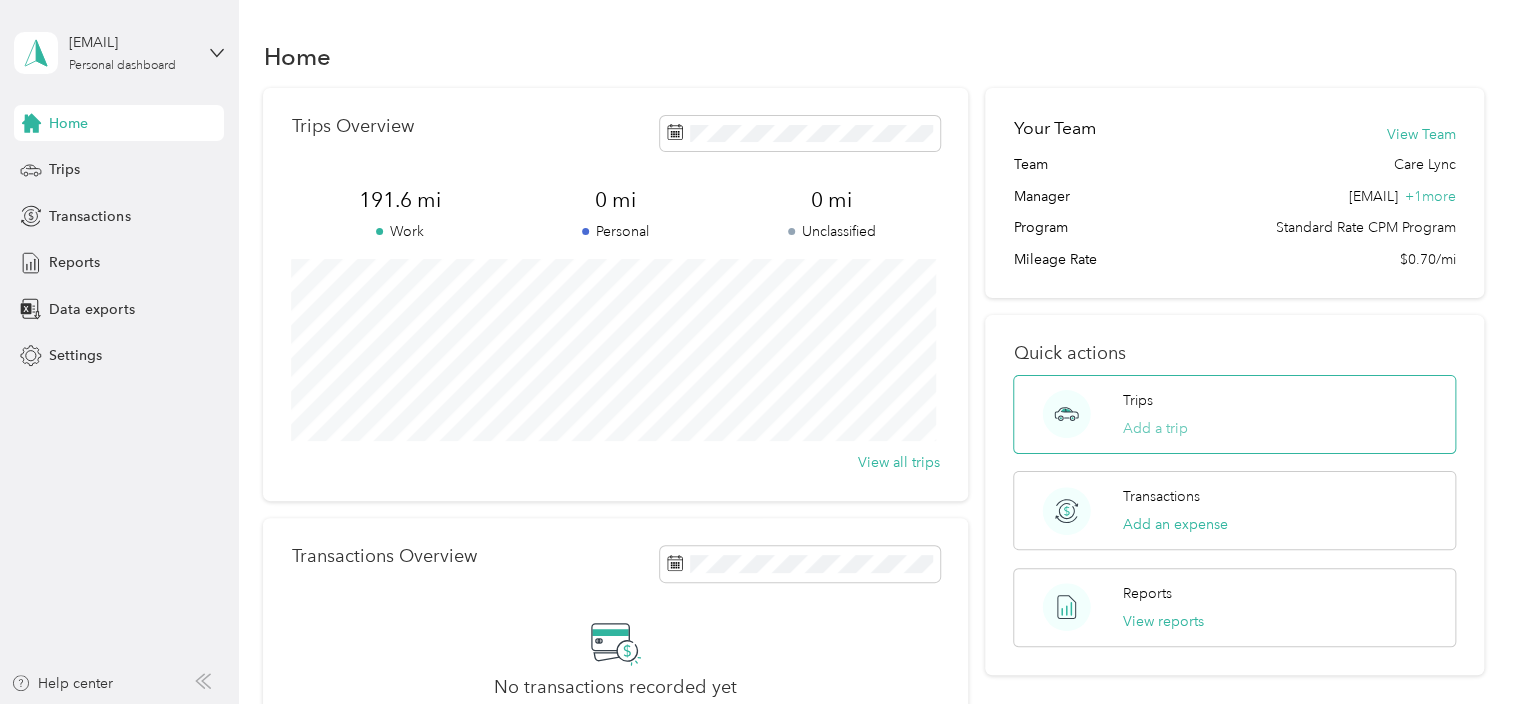click on "Add a trip" at bounding box center (1155, 428) 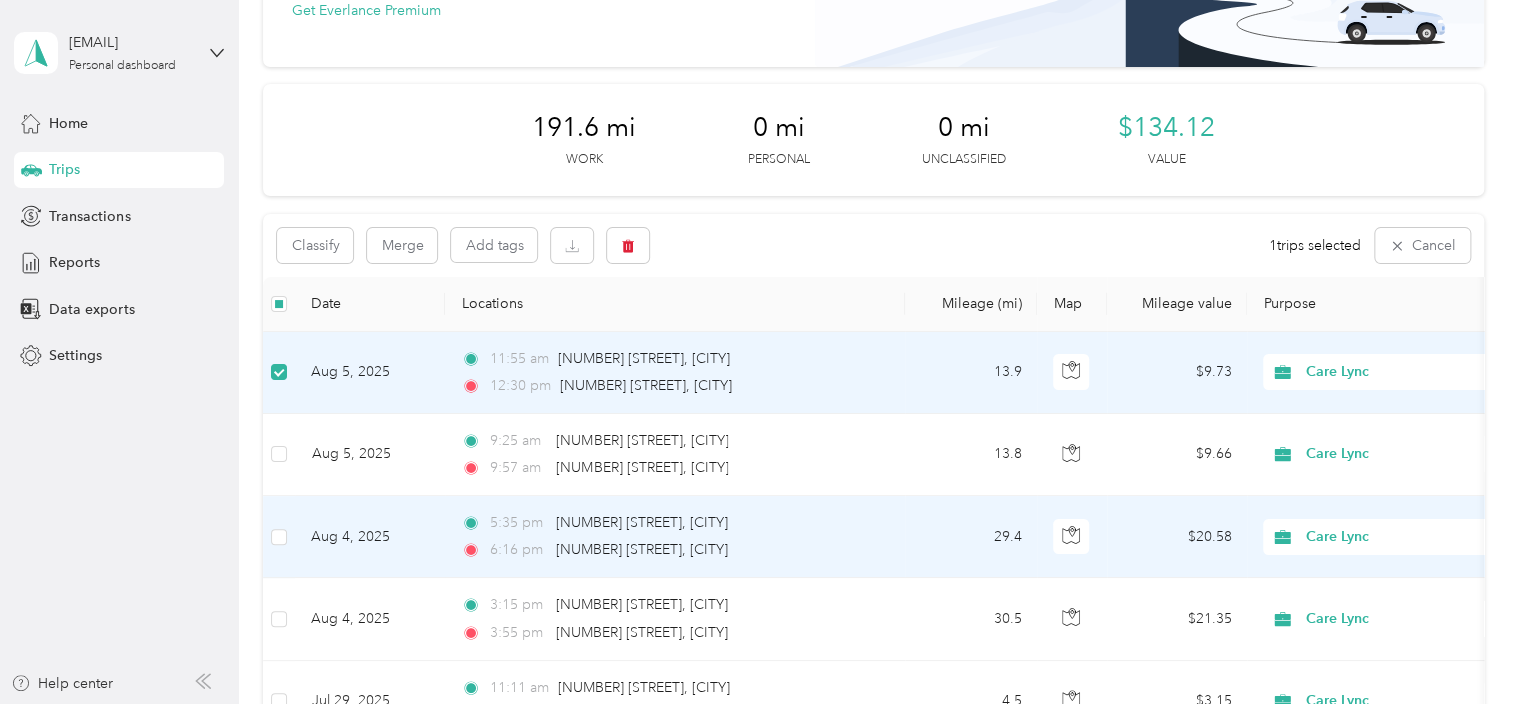 scroll, scrollTop: 200, scrollLeft: 0, axis: vertical 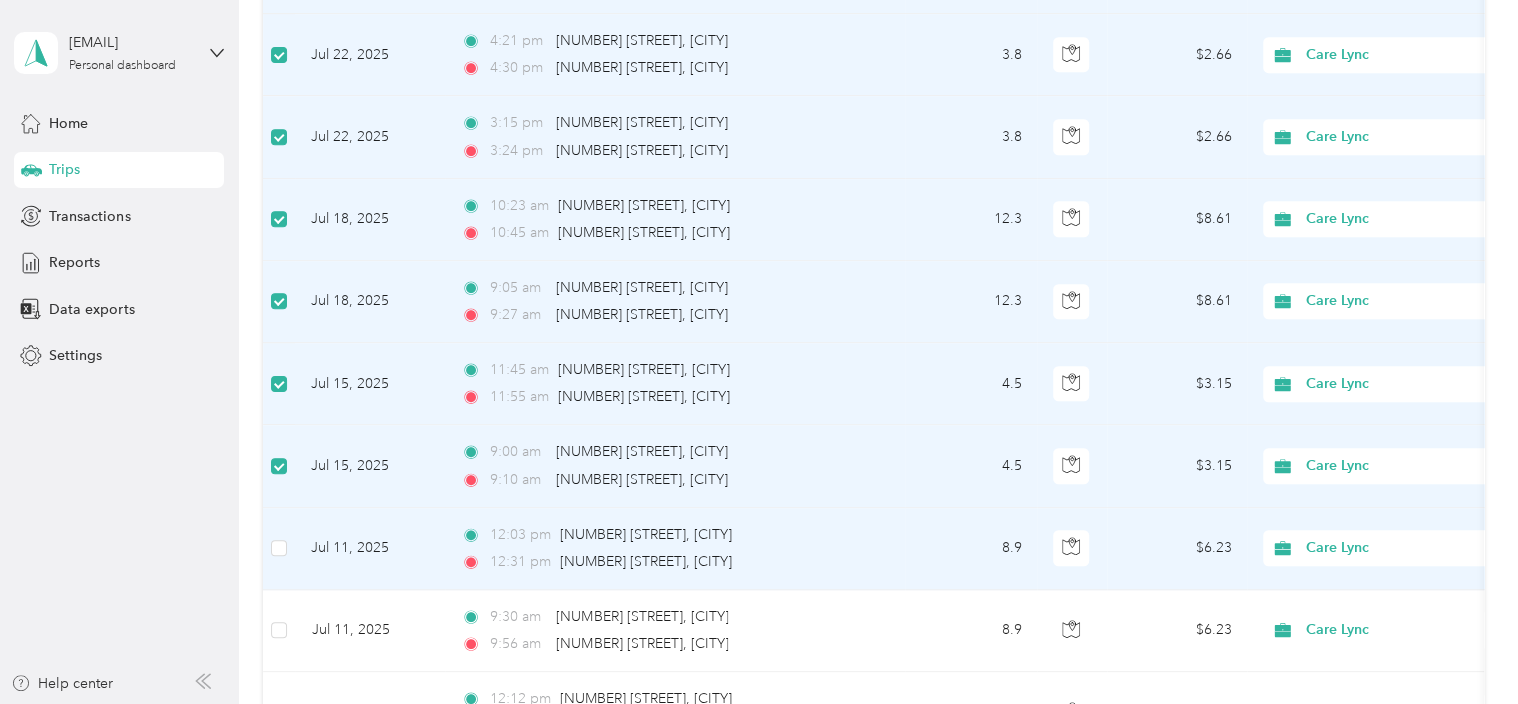 click at bounding box center (279, 548) 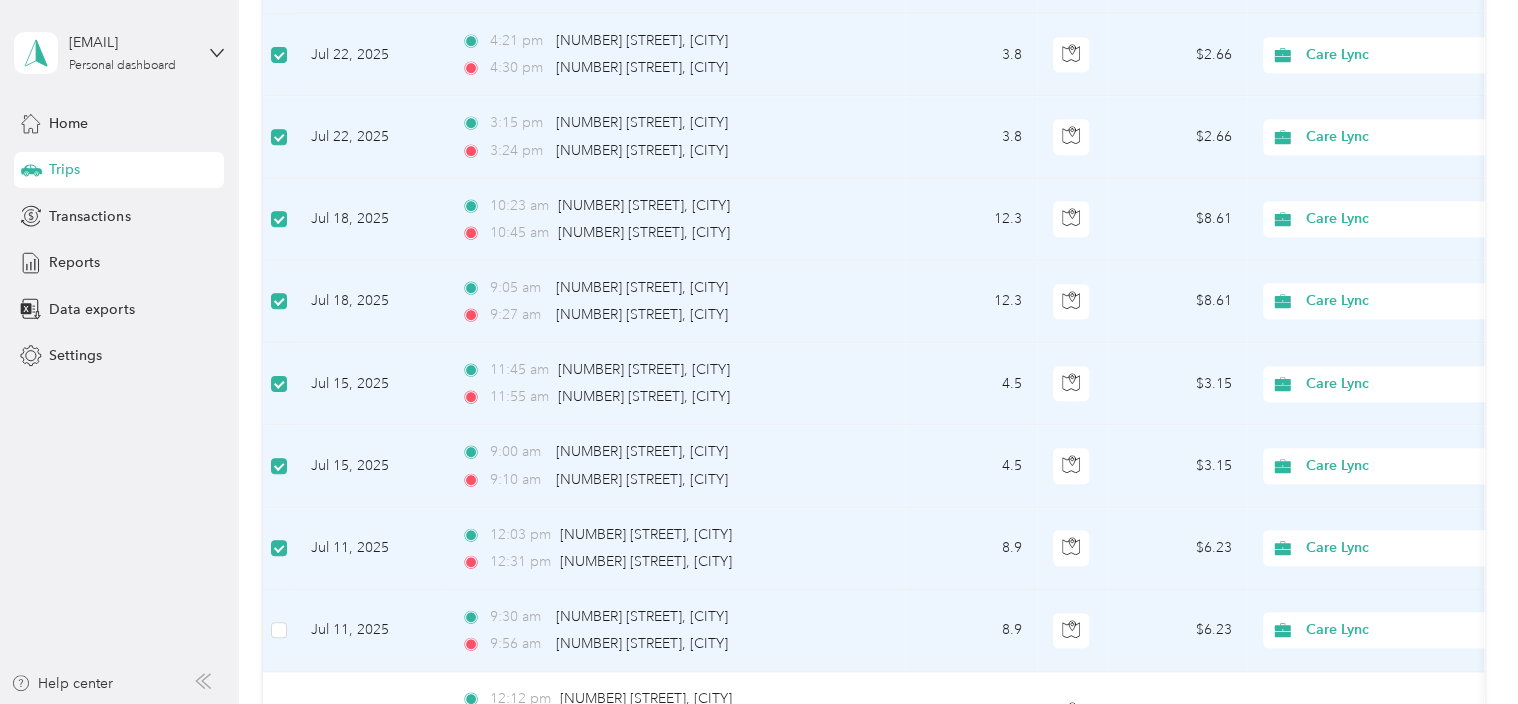 drag, startPoint x: 282, startPoint y: 639, endPoint x: 314, endPoint y: 623, distance: 35.77709 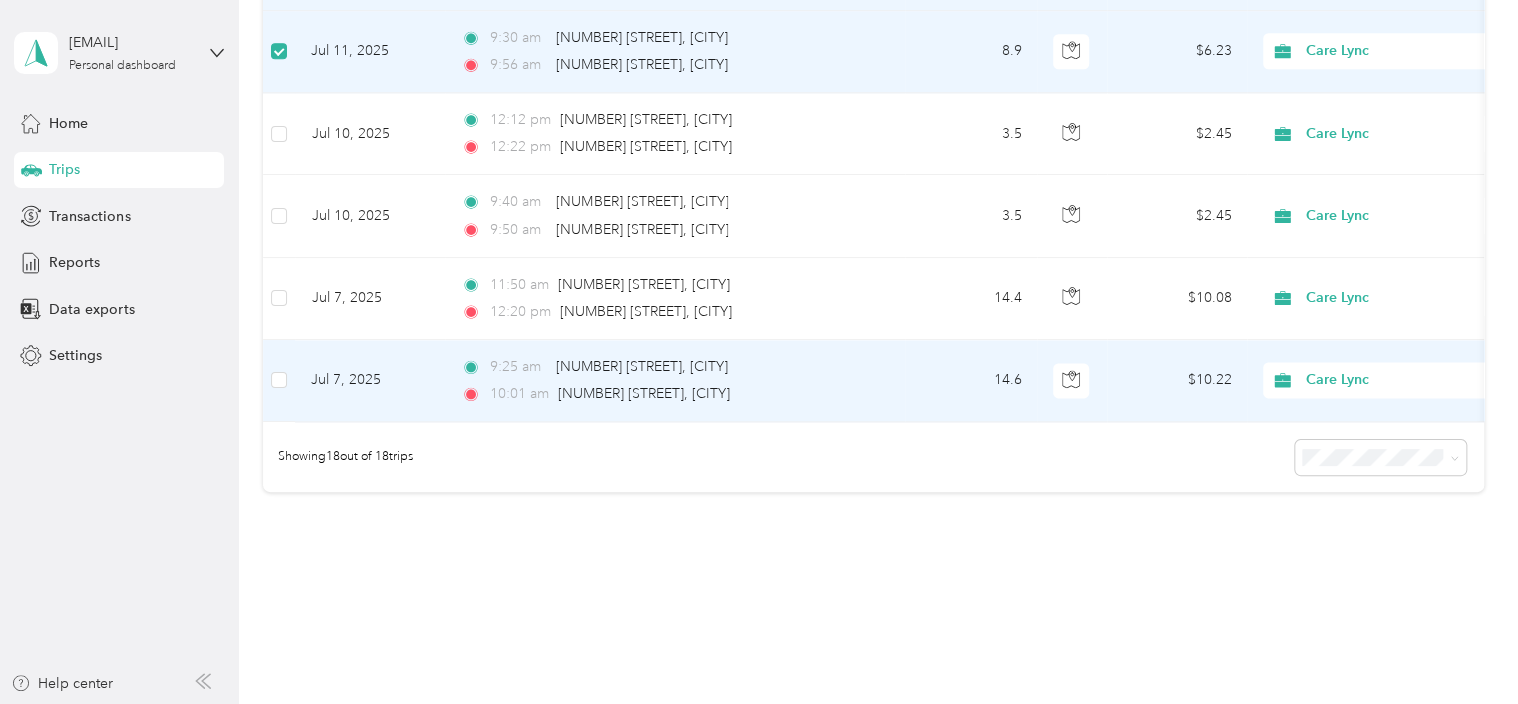 scroll, scrollTop: 1355, scrollLeft: 0, axis: vertical 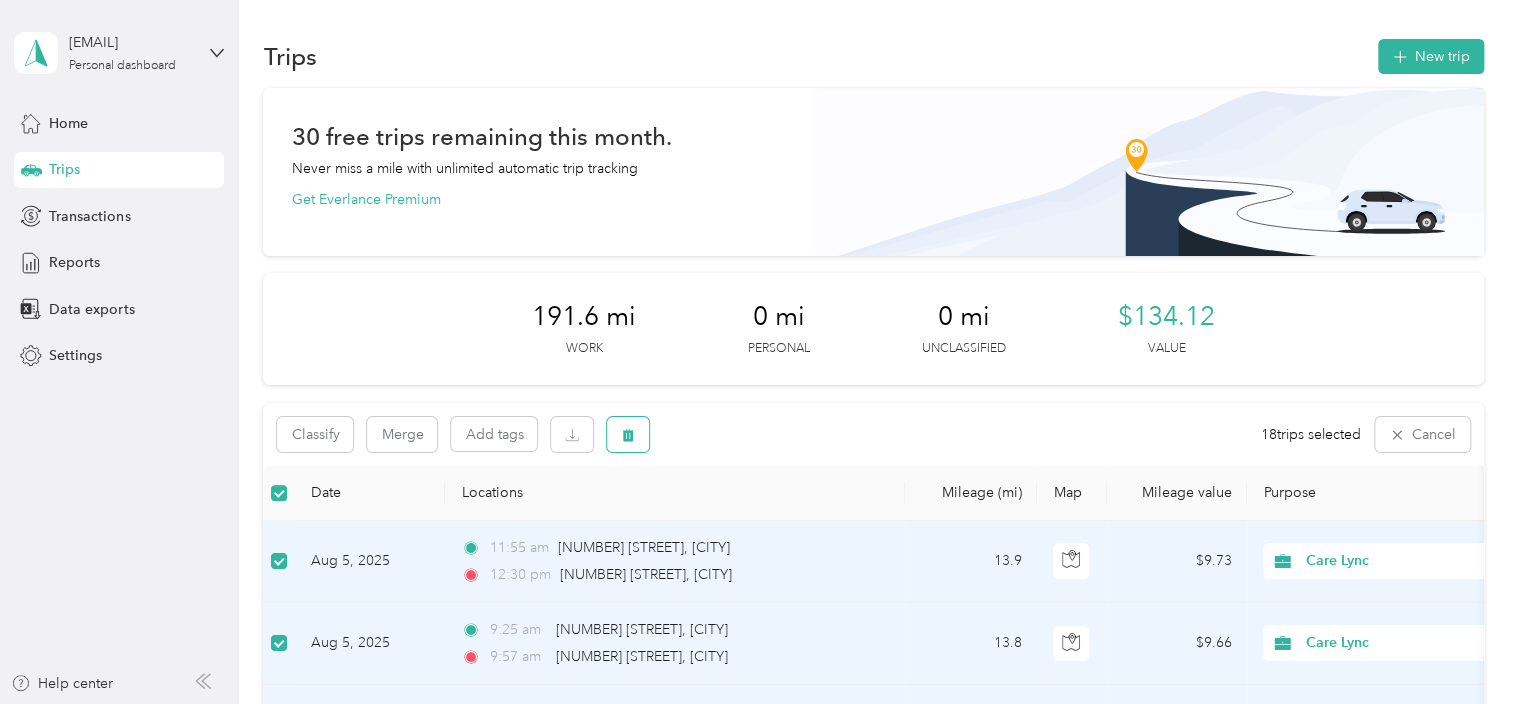 click 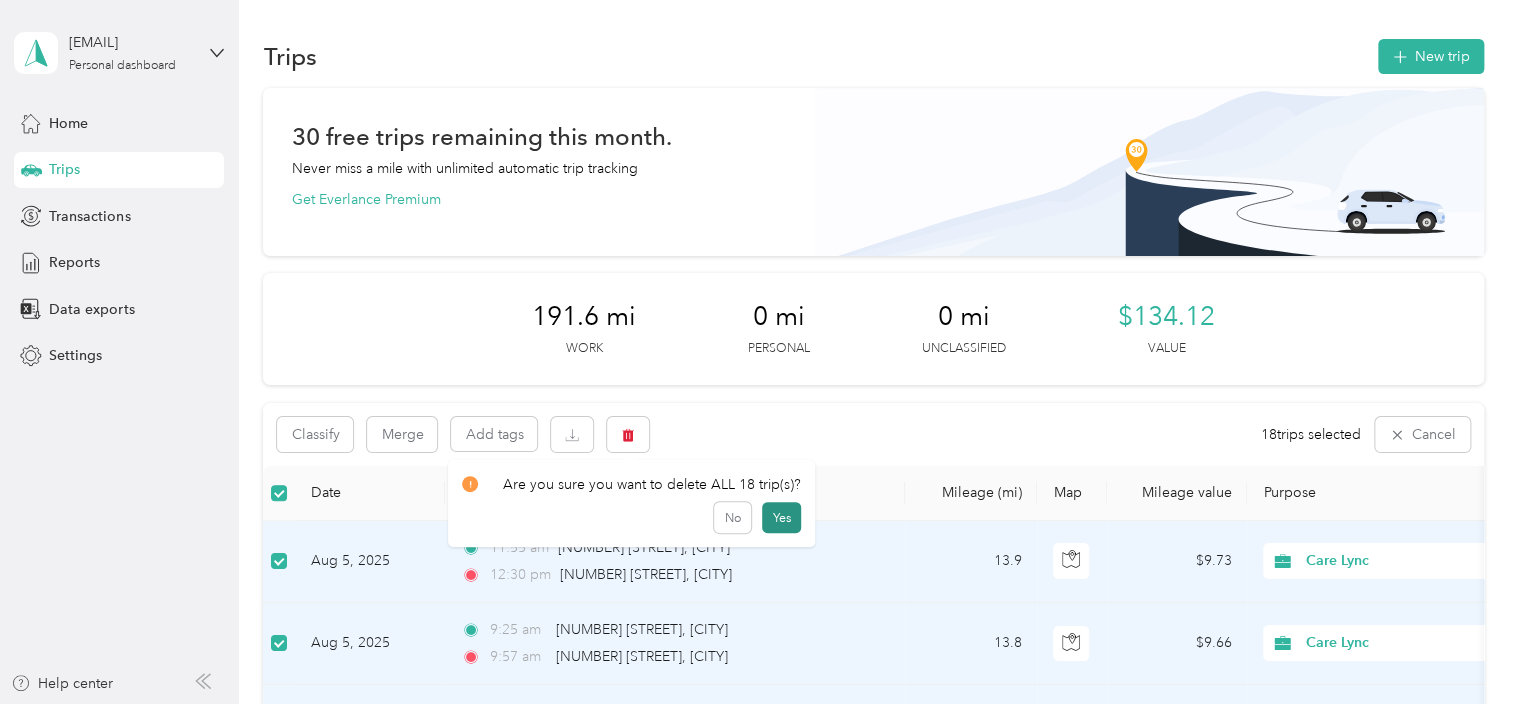 click on "Yes" at bounding box center [781, 518] 